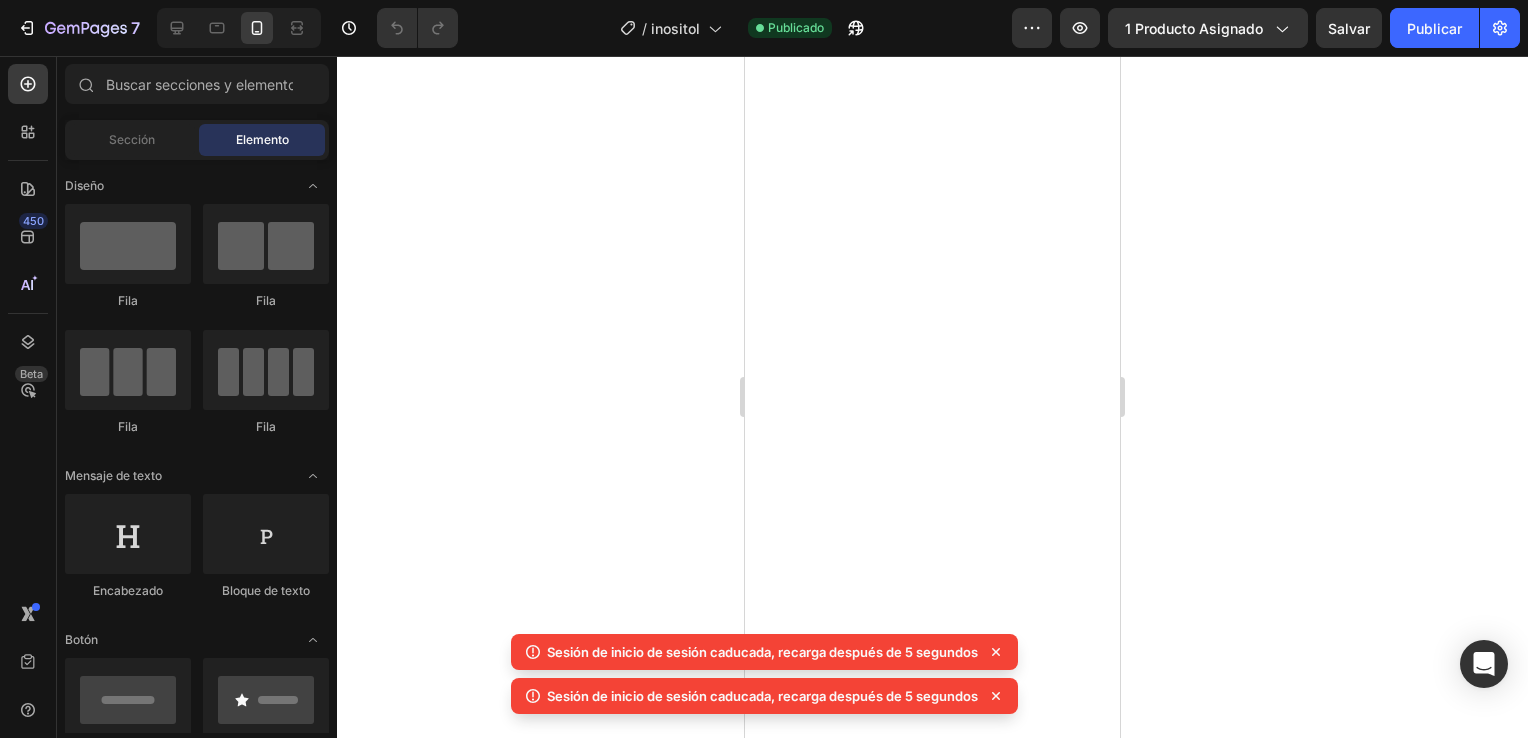 scroll, scrollTop: 0, scrollLeft: 0, axis: both 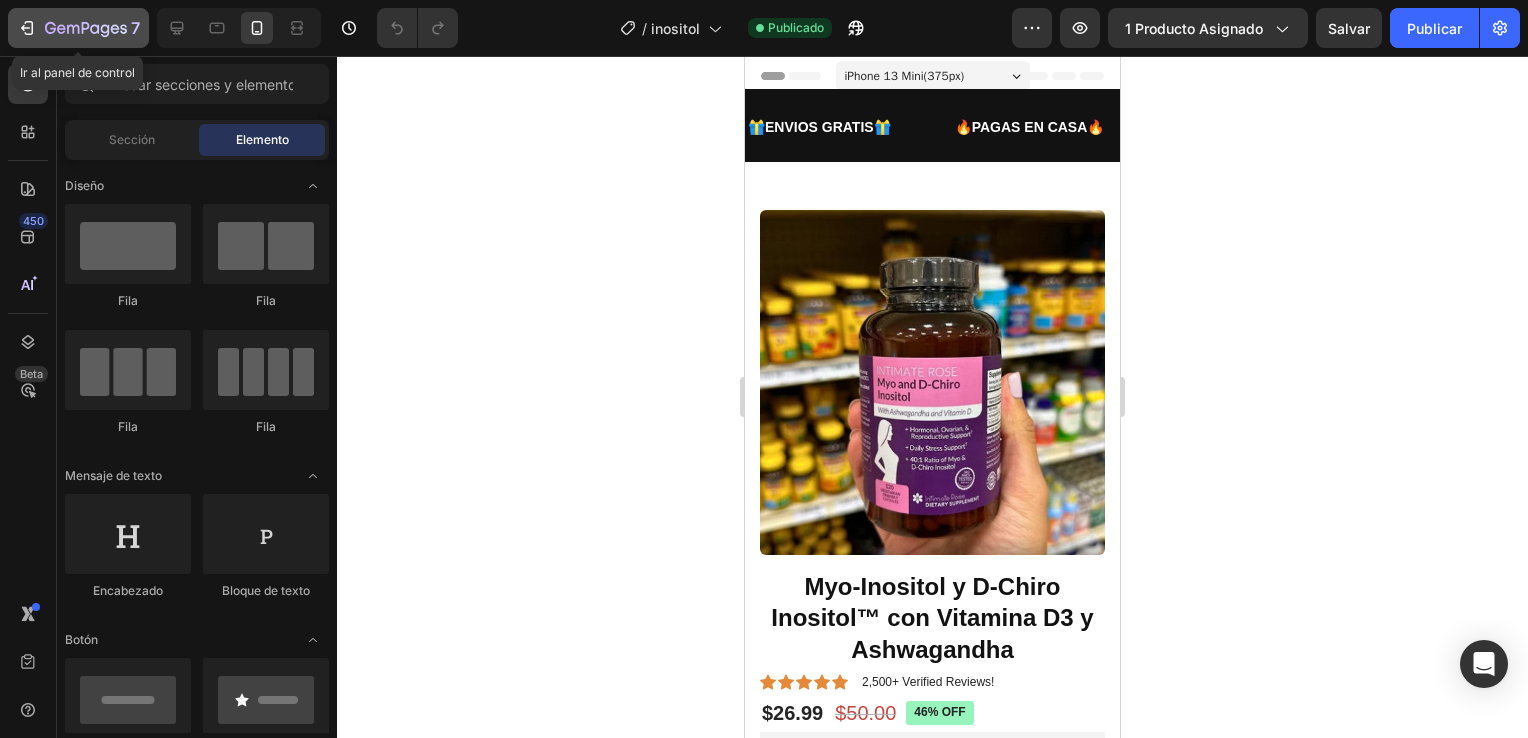 click 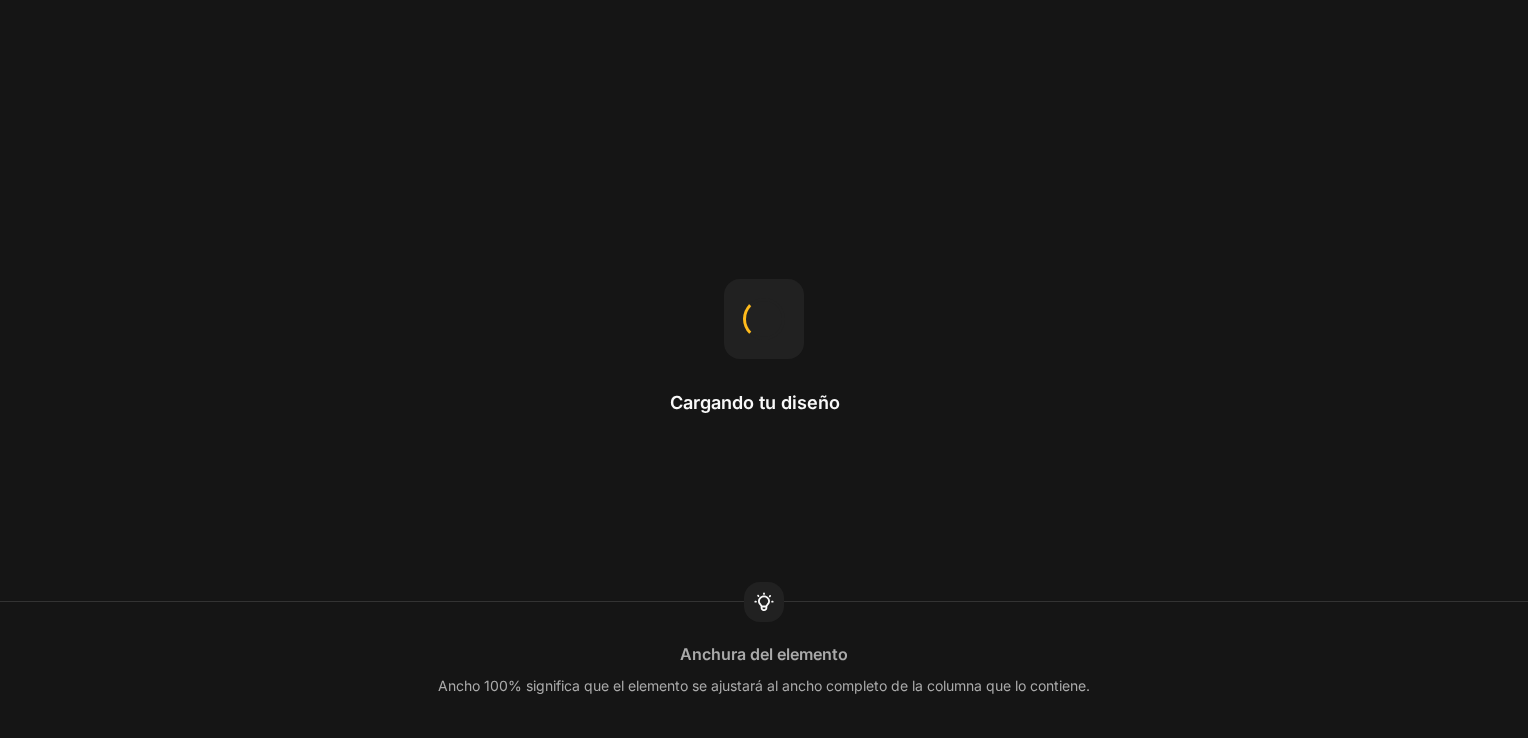 scroll, scrollTop: 0, scrollLeft: 0, axis: both 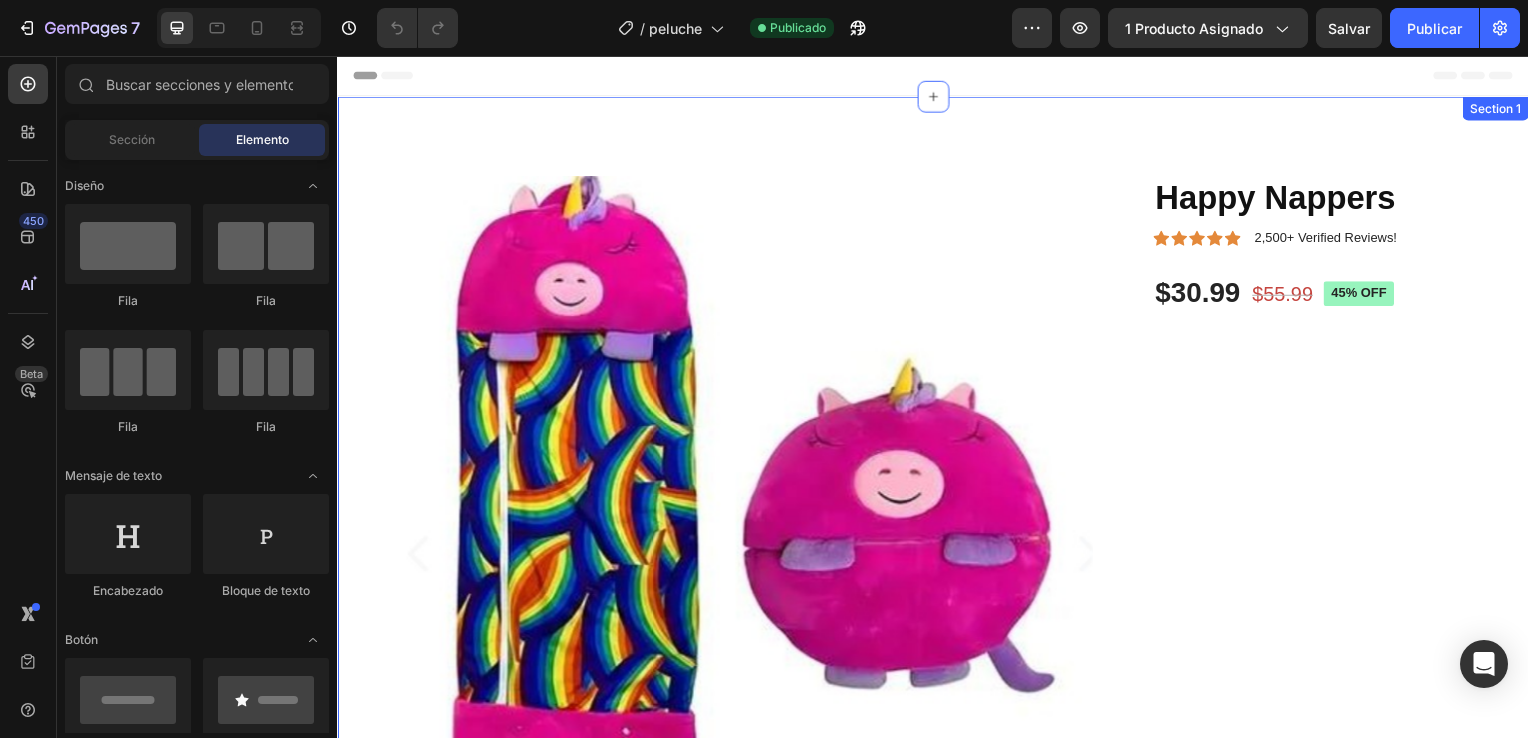 click on "Product Images Happy Nappers Product Title Icon Icon Icon Icon Icon Icon List 2,500+ Verified Reviews! Text Block Row $30.99 Product Price Product Price $55.99 Product Price Product Price 45% off Product Badge Row Row Product Section 1" at bounding box center (937, 527) 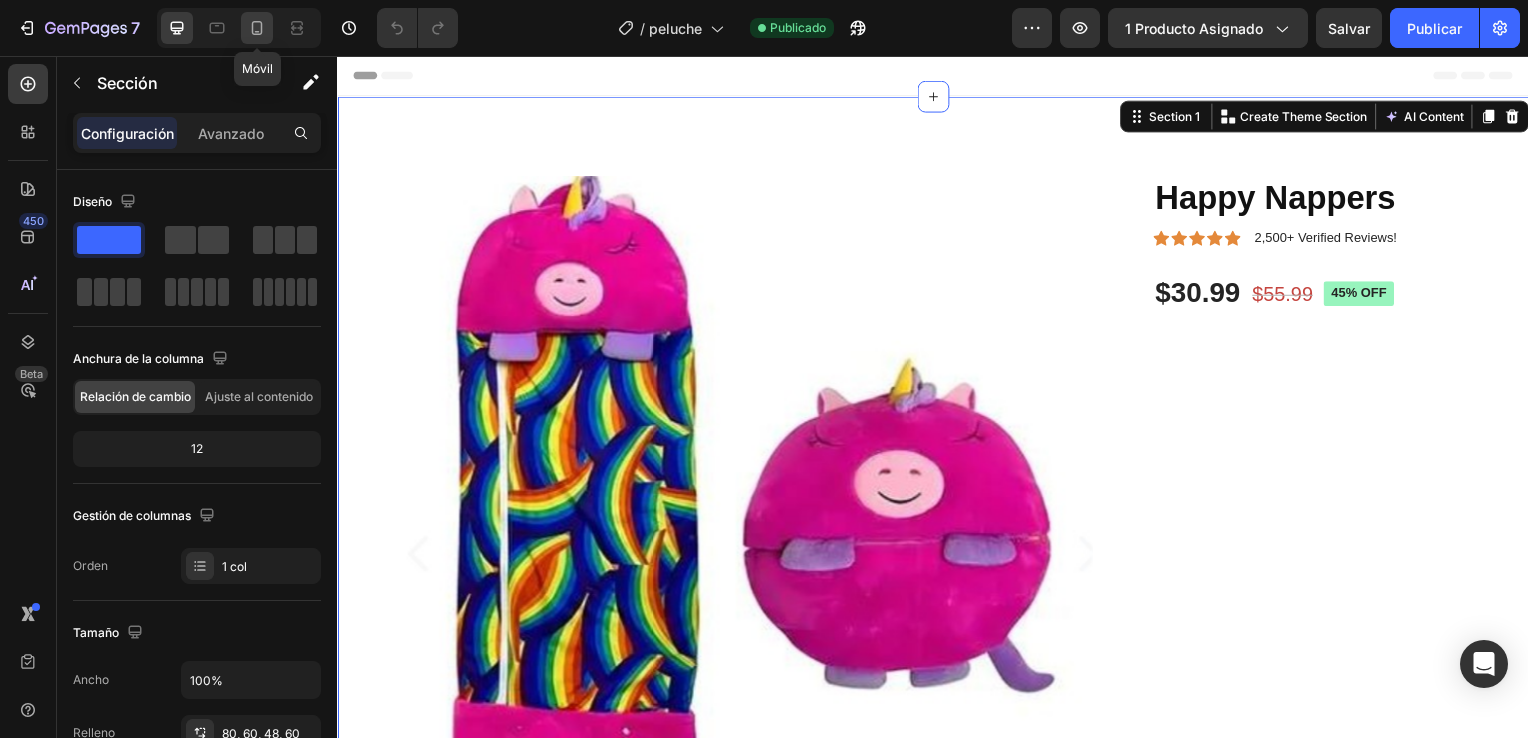 click 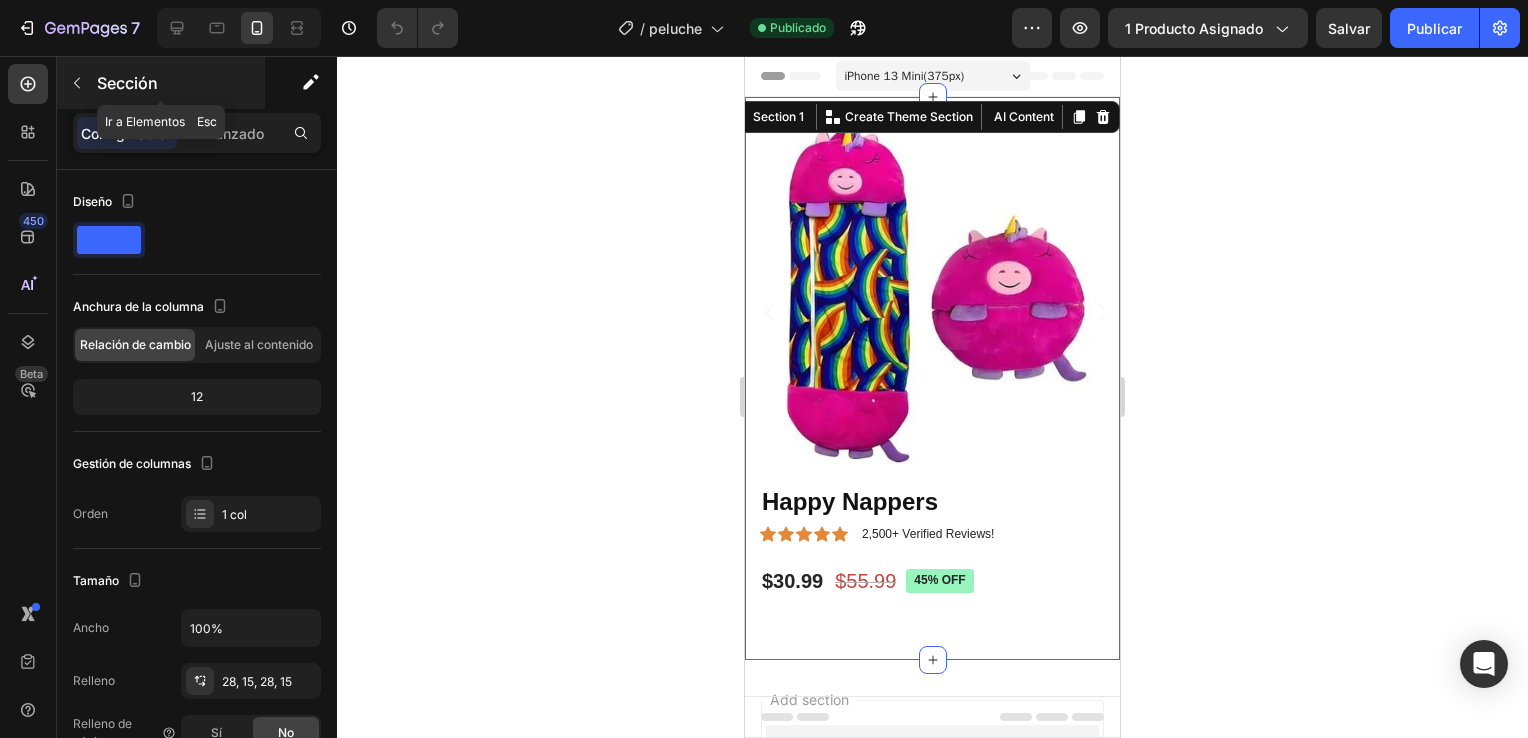 click at bounding box center (77, 83) 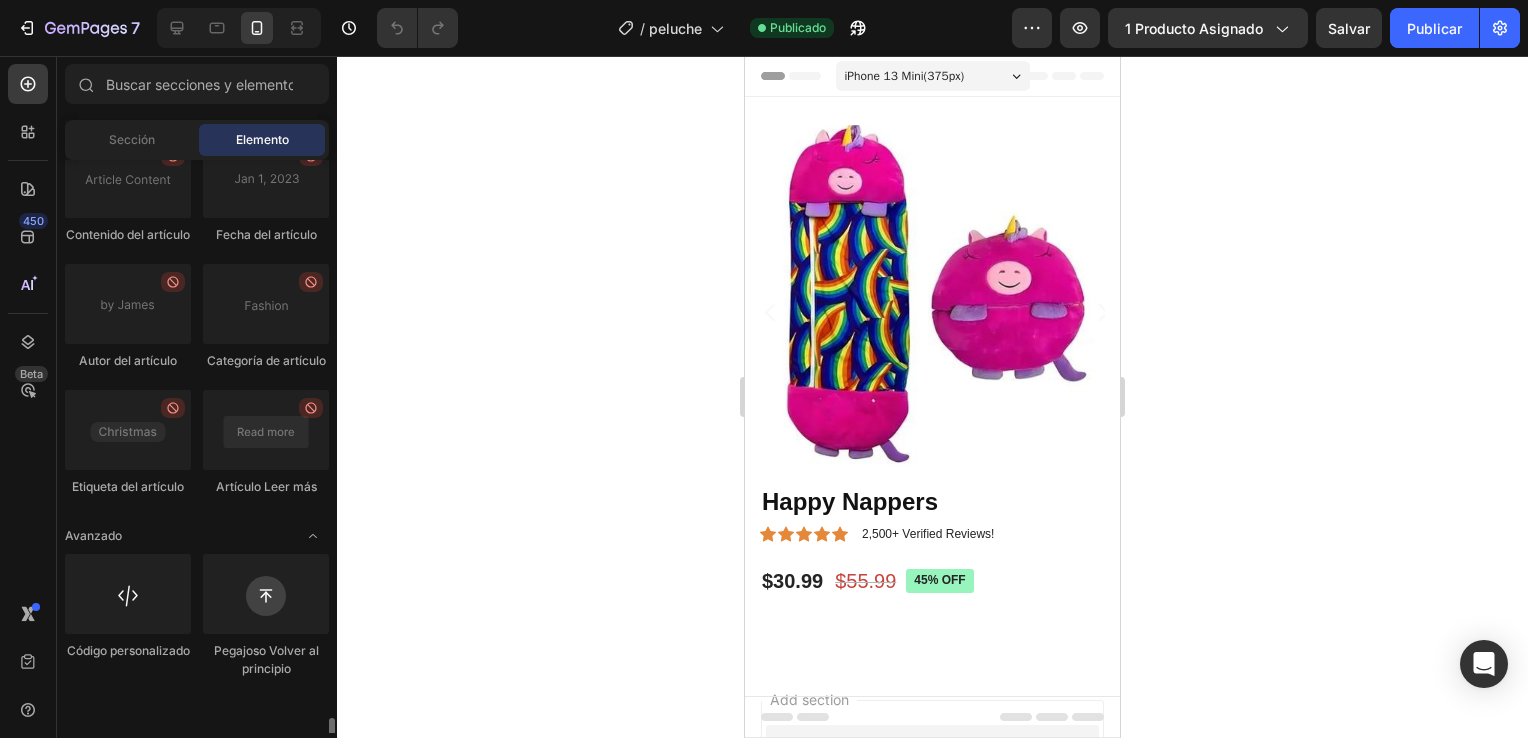 scroll, scrollTop: 5792, scrollLeft: 0, axis: vertical 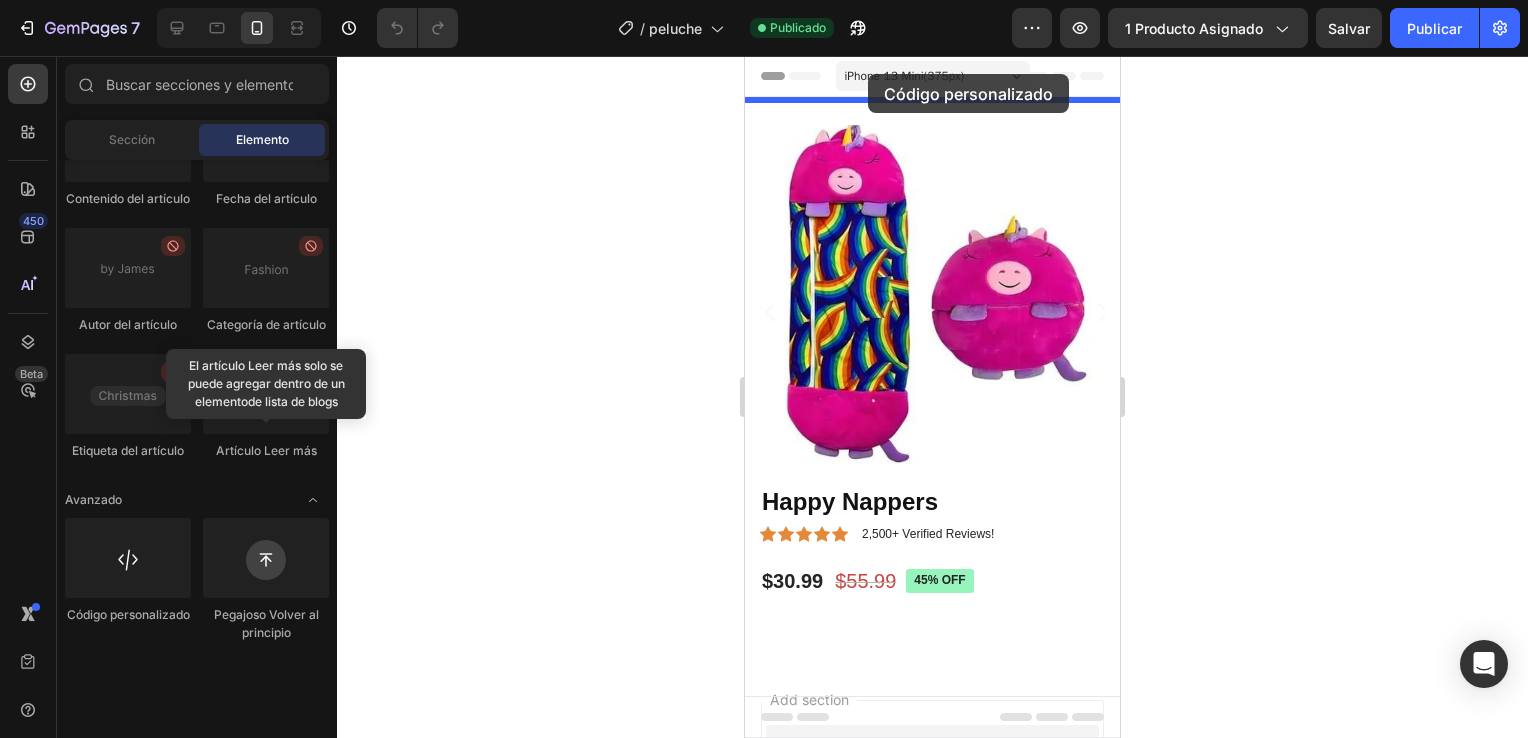 drag, startPoint x: 877, startPoint y: 696, endPoint x: 868, endPoint y: 74, distance: 622.0651 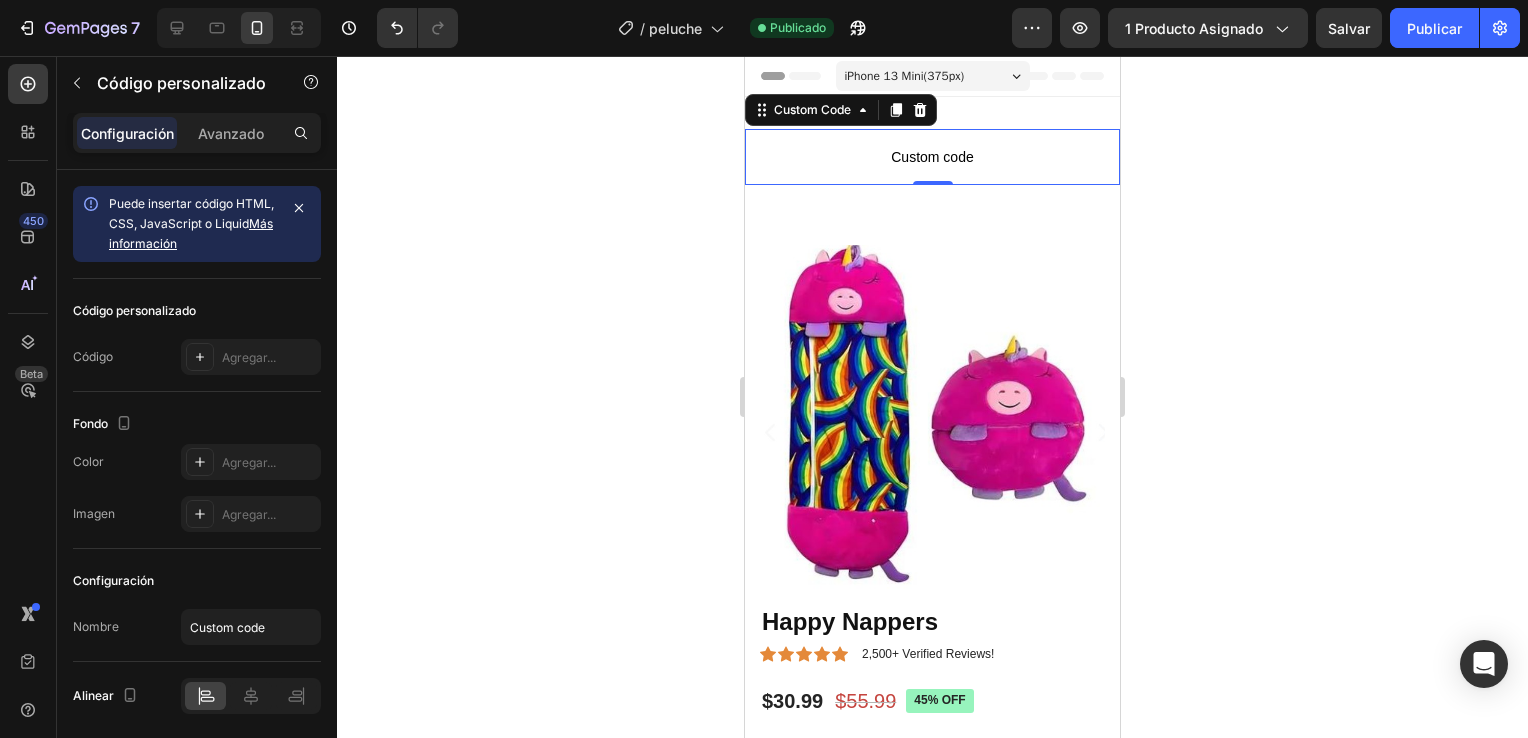 click on "Custom code" at bounding box center [932, 157] 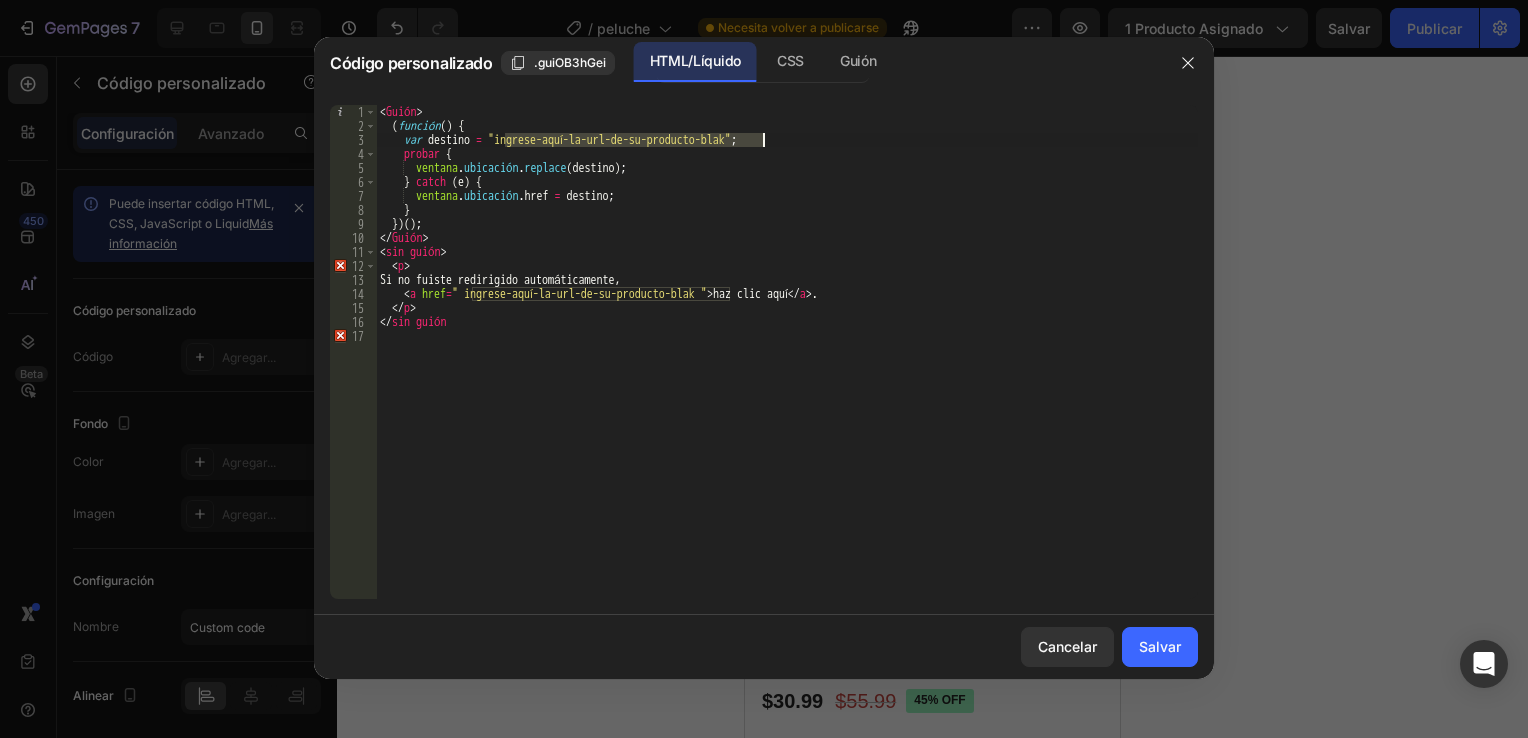 drag, startPoint x: 506, startPoint y: 138, endPoint x: 760, endPoint y: 137, distance: 254.00197 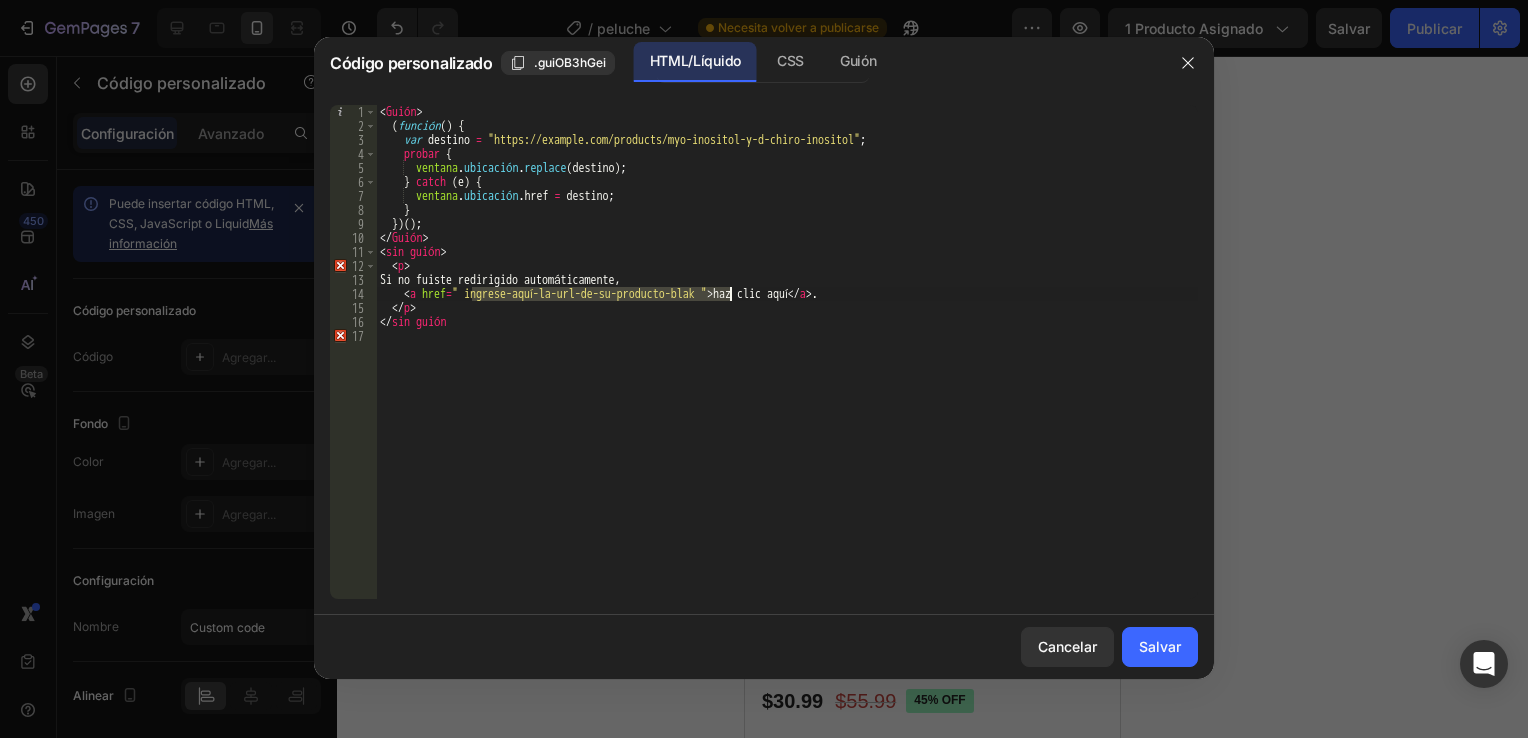 drag, startPoint x: 476, startPoint y: 294, endPoint x: 730, endPoint y: 294, distance: 254 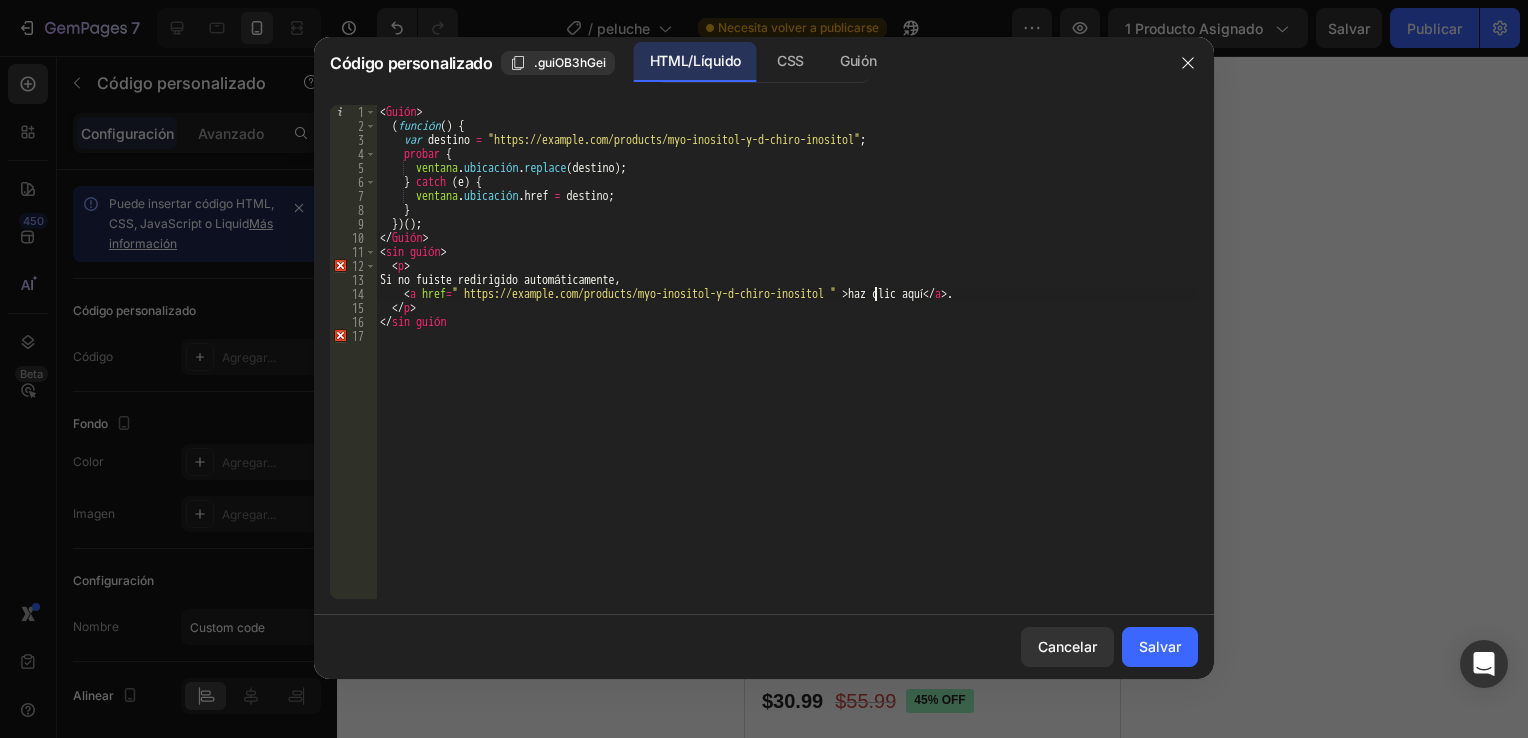 click on "<script>    ( function ( )   {      var   destination   =   "https://example.com/products/myo-inositol-y-d-chiro-inositol" ;      try   {         window.location.replace(destination) ;      }   catch   ( e )   {         window.location.href   =   destination ;      }    } ) ( ) ; </script> <no_script>    <p>     If you were not redirected automatically,       <a href=" https://example.com/products/myo-inositol-y-d-chiro-inositol "> click here </a> .    </p> </no_script>" at bounding box center (787, 366) 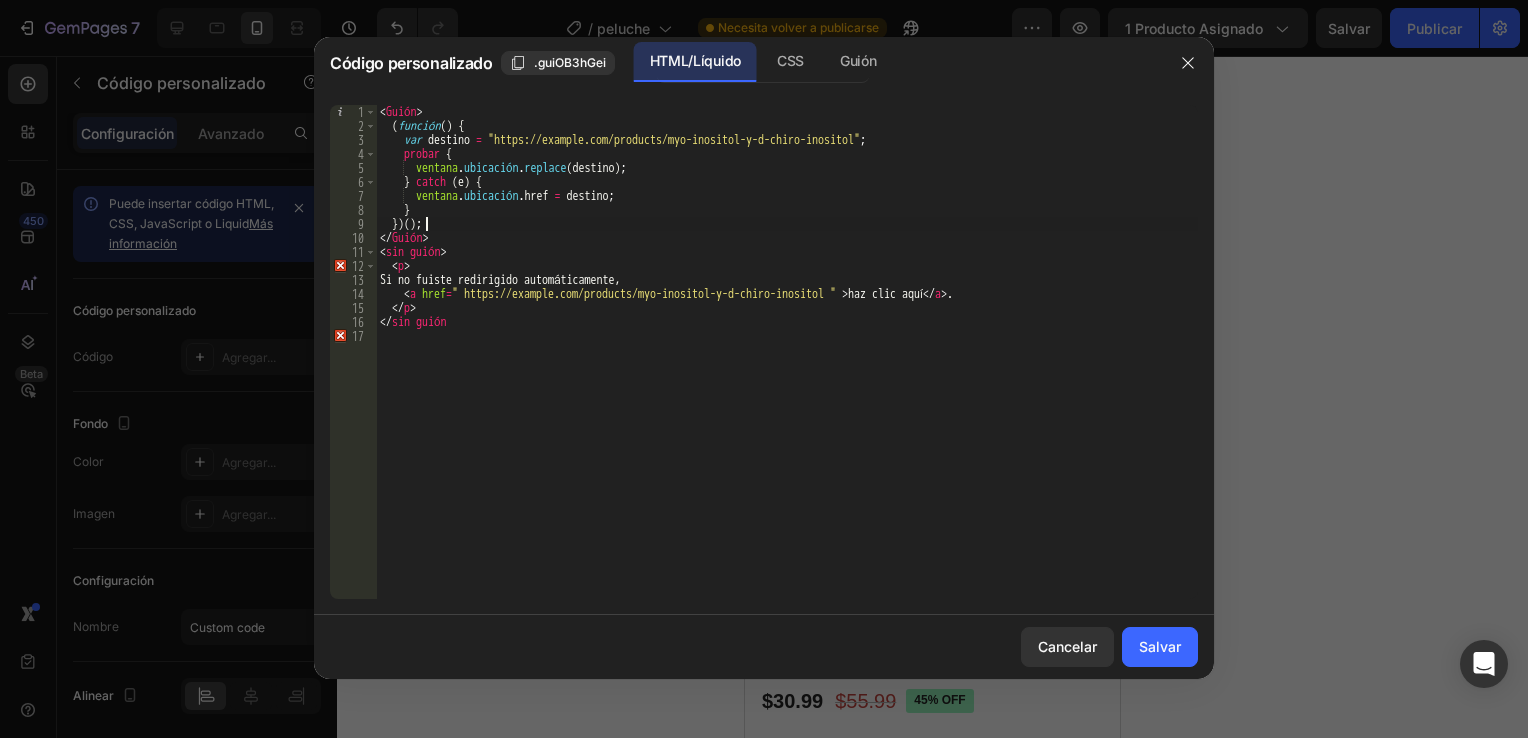 click on "<script>    ( function ( )   {      var   destination   =   "https://example.com/products/myo-inositol-y-d-chiro-inositol" ;      try   {         window.location.replace(destination) ;      }   catch   ( e )   {         window.location.href   =   destination ;      }    } ) ( ) ; </script> <no_script>    <p>     If you were not redirected automatically,       <a href=" https://example.com/products/myo-inositol-y-d-chiro-inositol "> click here </a> .    </p> </no_script>" at bounding box center (787, 366) 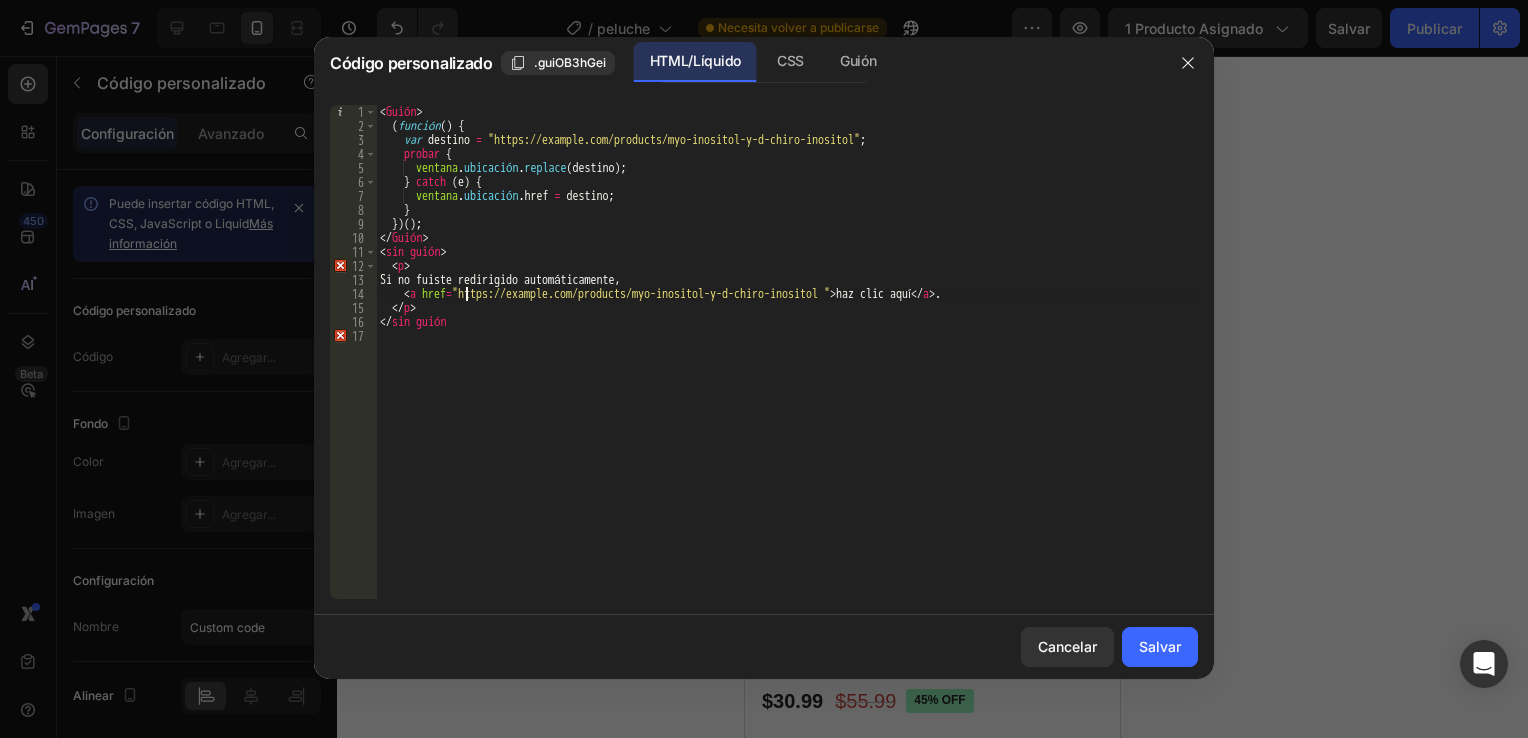 click on "<script>    ( function ( )   {      var   destination   =   "https://example.com/products/myo-inositol-y-d-chiro-inositol" ;      try   {         window.location.replace(destination) ;      }   catch   ( e )   {         window.location.href   =   destination ;      }    } ) ( ) ; </script> <no_script>    <p>     If you were not redirected automatically,       <a href="https://example.com/products/myo-inositol-y-d-chiro-inositol "> click here </a> .    </p> </no_script>" at bounding box center (787, 366) 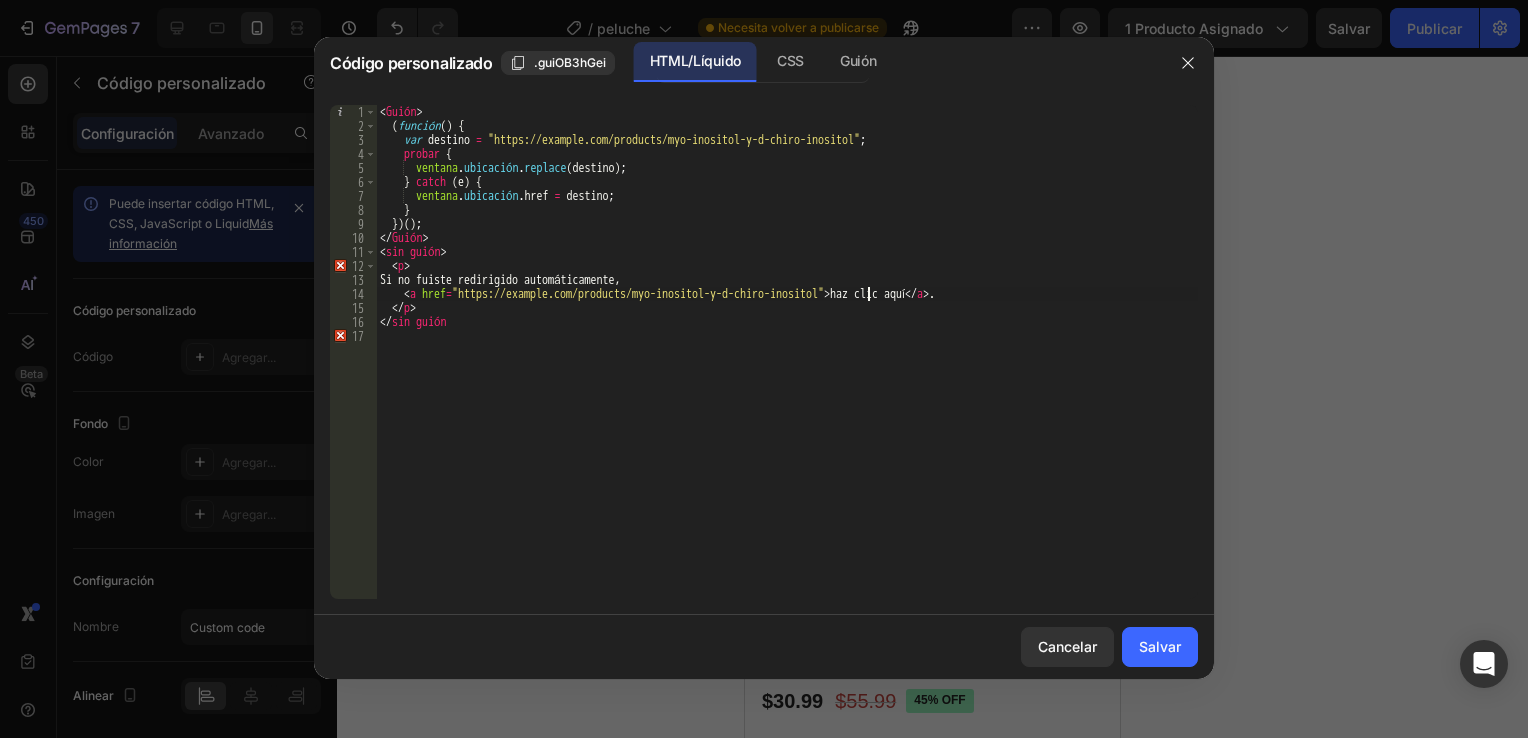 click on "<script>    ( function ( )   {      var   destination   =   "https://example.com/products/myo-inositol-y-d-chiro-inositol" ;      try   {         window.location.replace(destination) ;      }   catch   ( e )   {         window.location.href   =   destination ;      }    } ) ( ) ; </script> <no_script>    <p>     If you were not redirected automatically,       <a href="https://example.com/products/myo-inositol-y-d-chiro-inositol"> click here </a> .    </p> </no_script>" at bounding box center (787, 366) 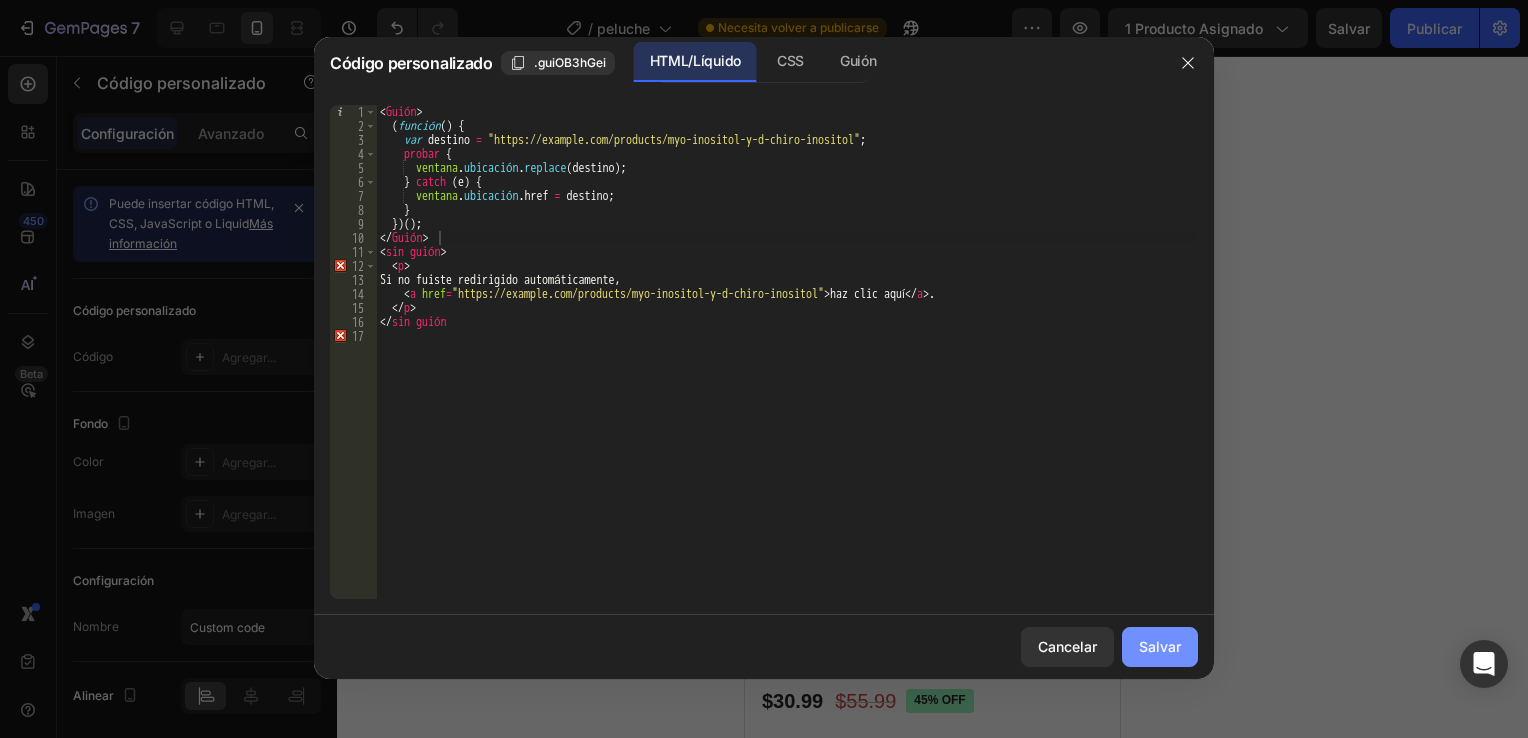 drag, startPoint x: 1168, startPoint y: 650, endPoint x: 1103, endPoint y: 564, distance: 107.80074 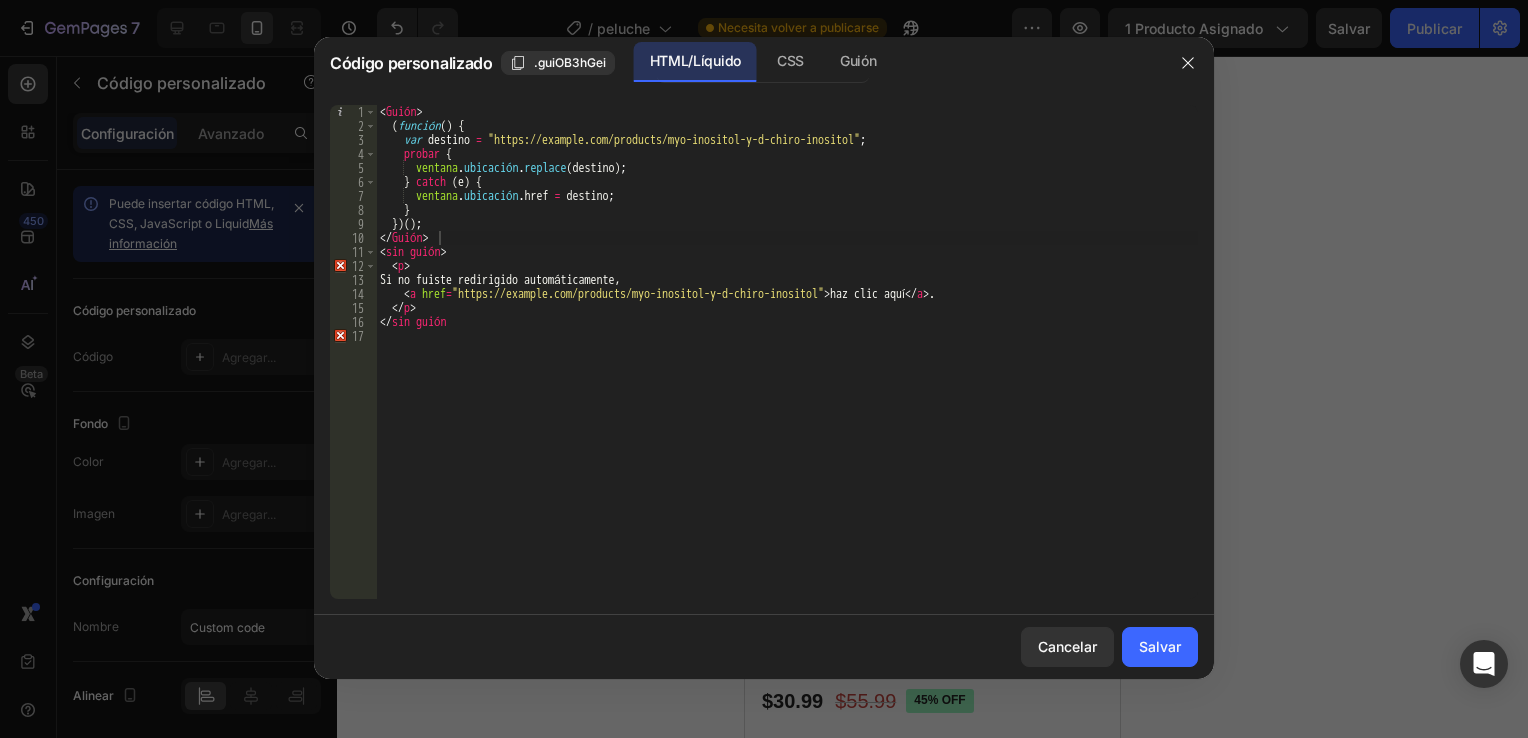 click on "Salvar" 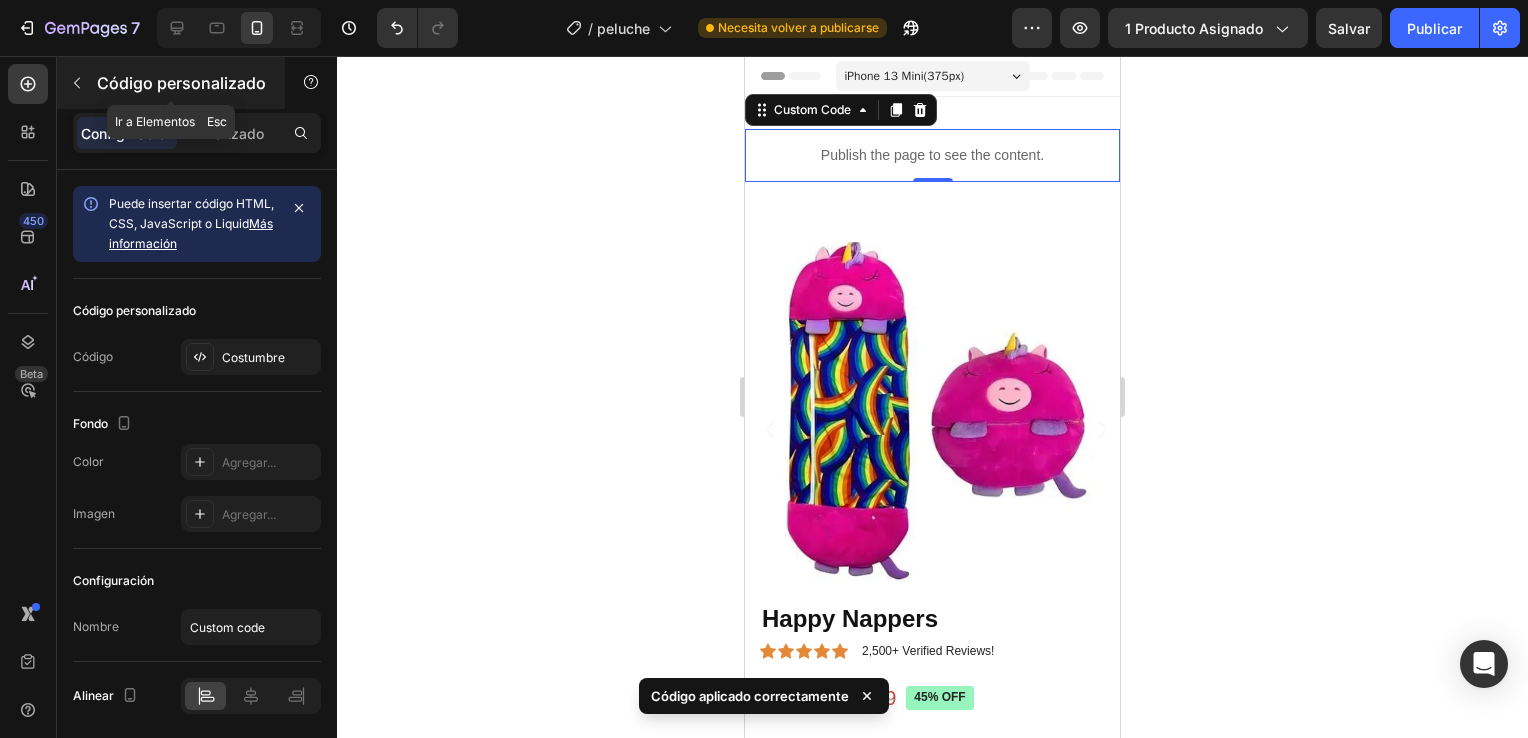 click 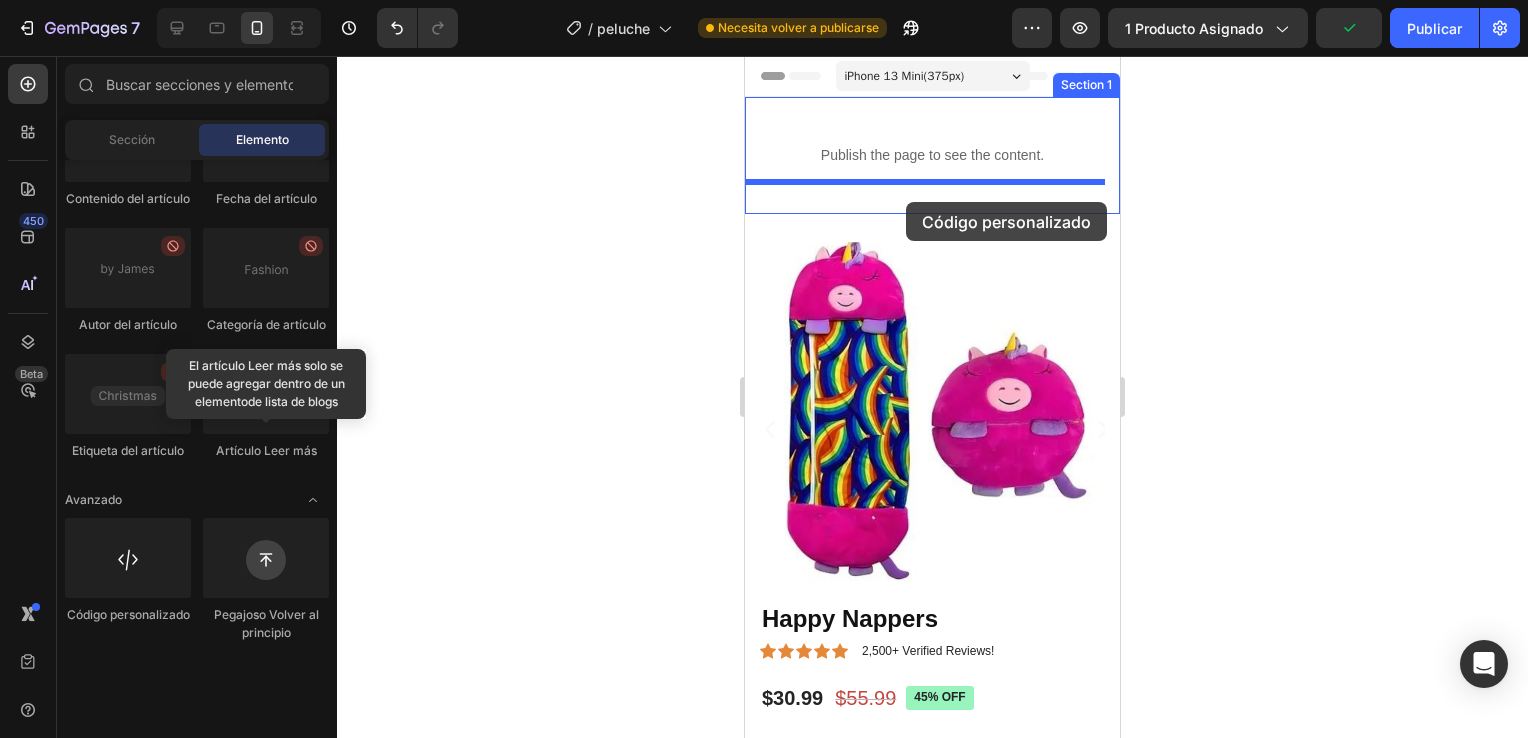 drag, startPoint x: 854, startPoint y: 706, endPoint x: 906, endPoint y: 203, distance: 505.68073 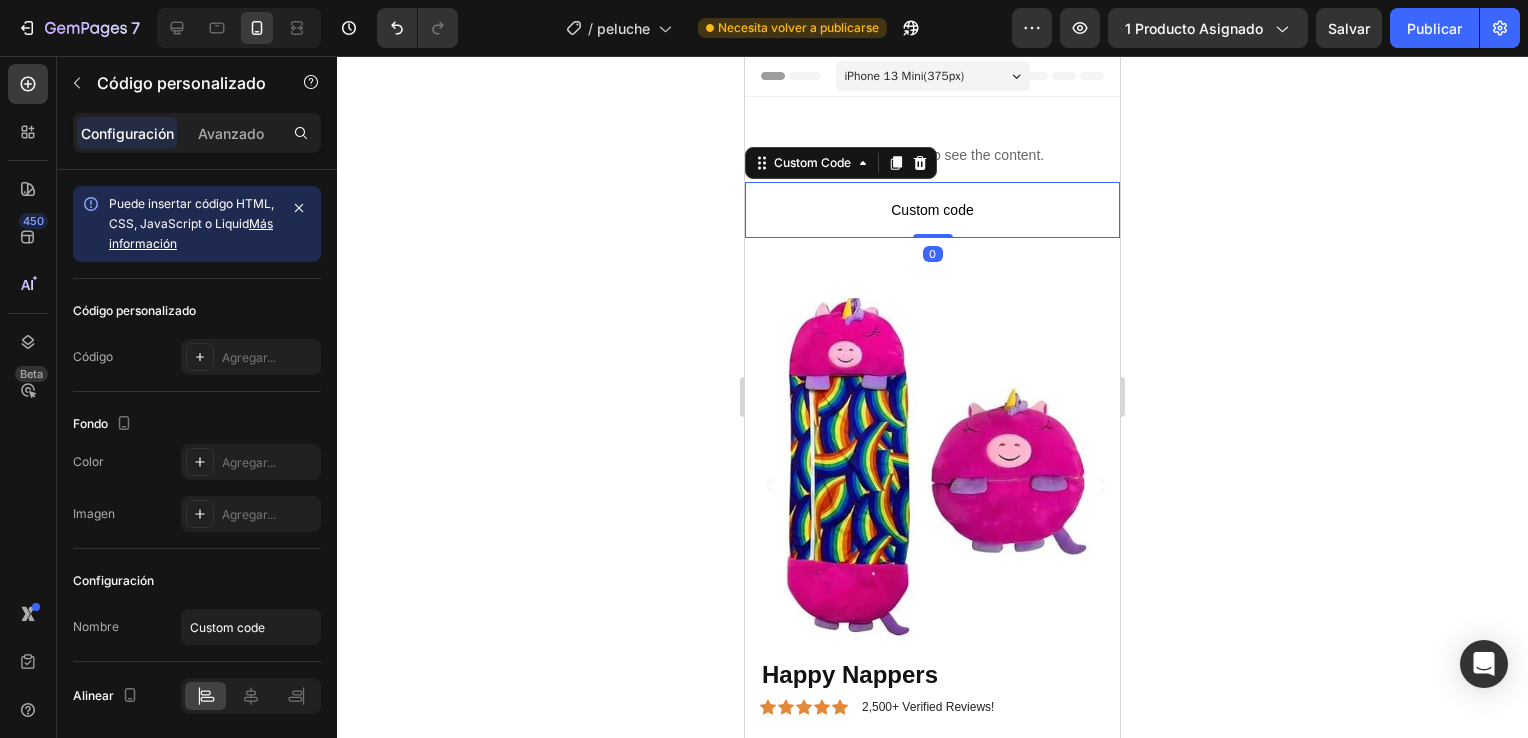 click on "Custom code" at bounding box center [932, 210] 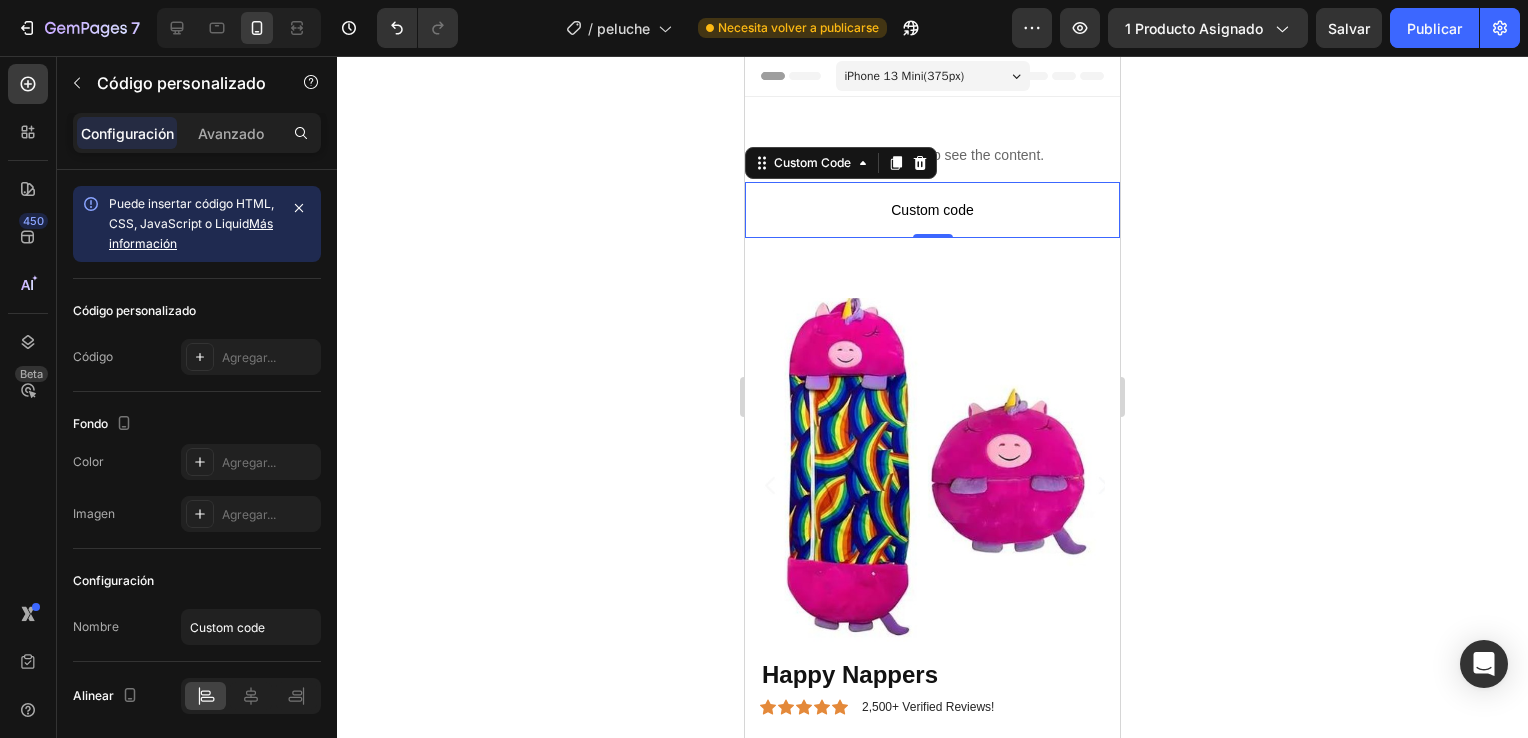 click on "Custom code" at bounding box center [932, 210] 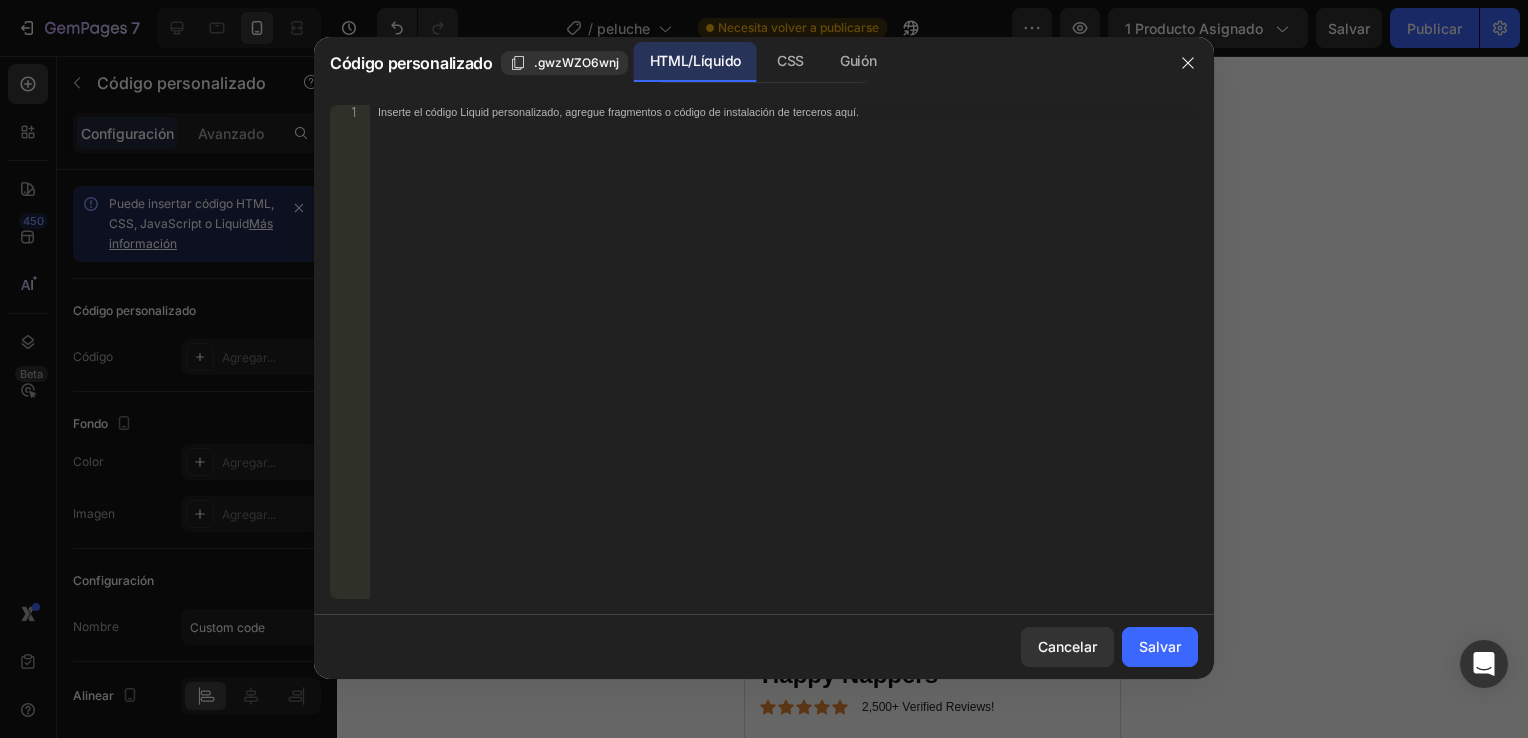 click on "Inserte el código Liquid personalizado, agregue fragmentos o código de instalación de terceros aquí." at bounding box center [784, 366] 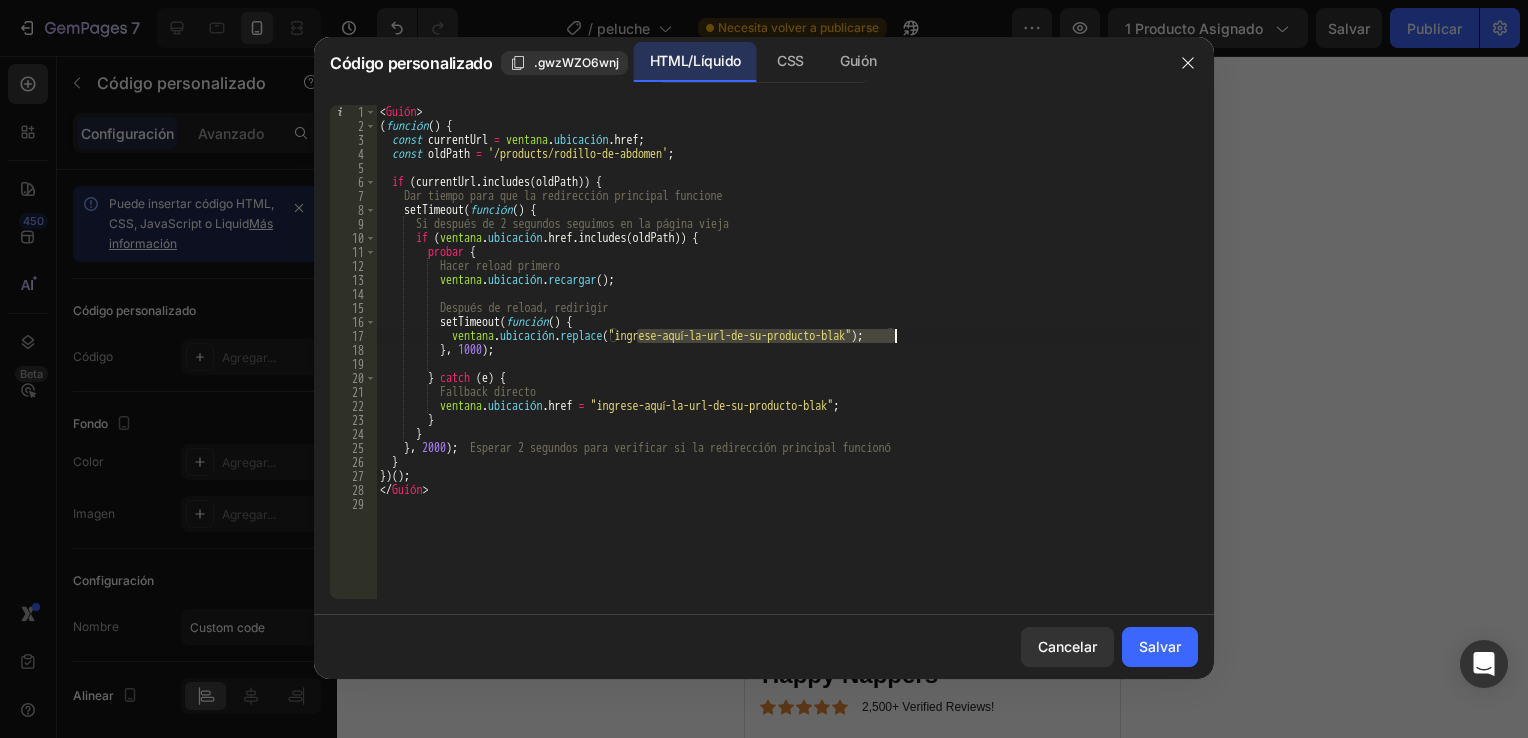 drag, startPoint x: 638, startPoint y: 334, endPoint x: 695, endPoint y: 318, distance: 59.20304 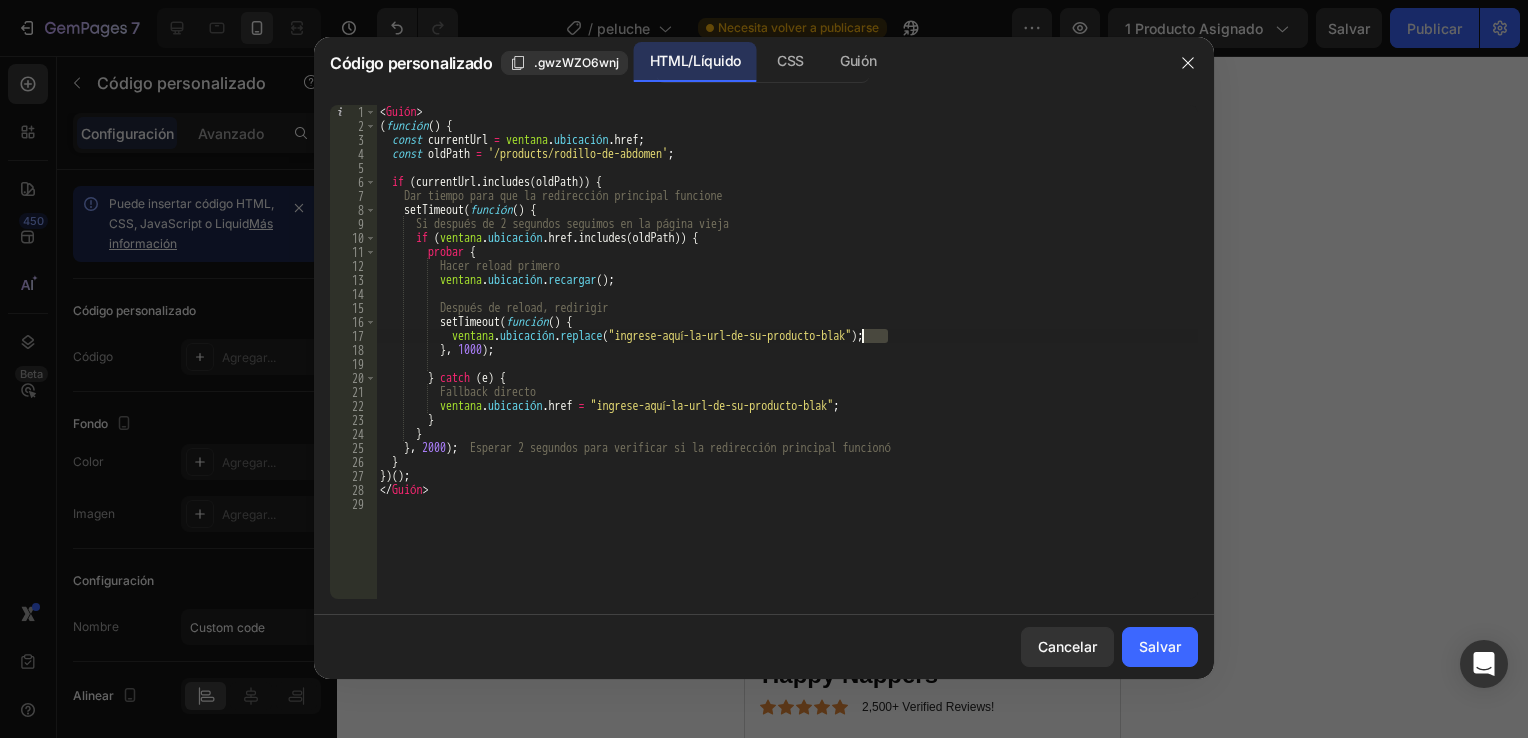 drag, startPoint x: 889, startPoint y: 336, endPoint x: 864, endPoint y: 338, distance: 25.079872 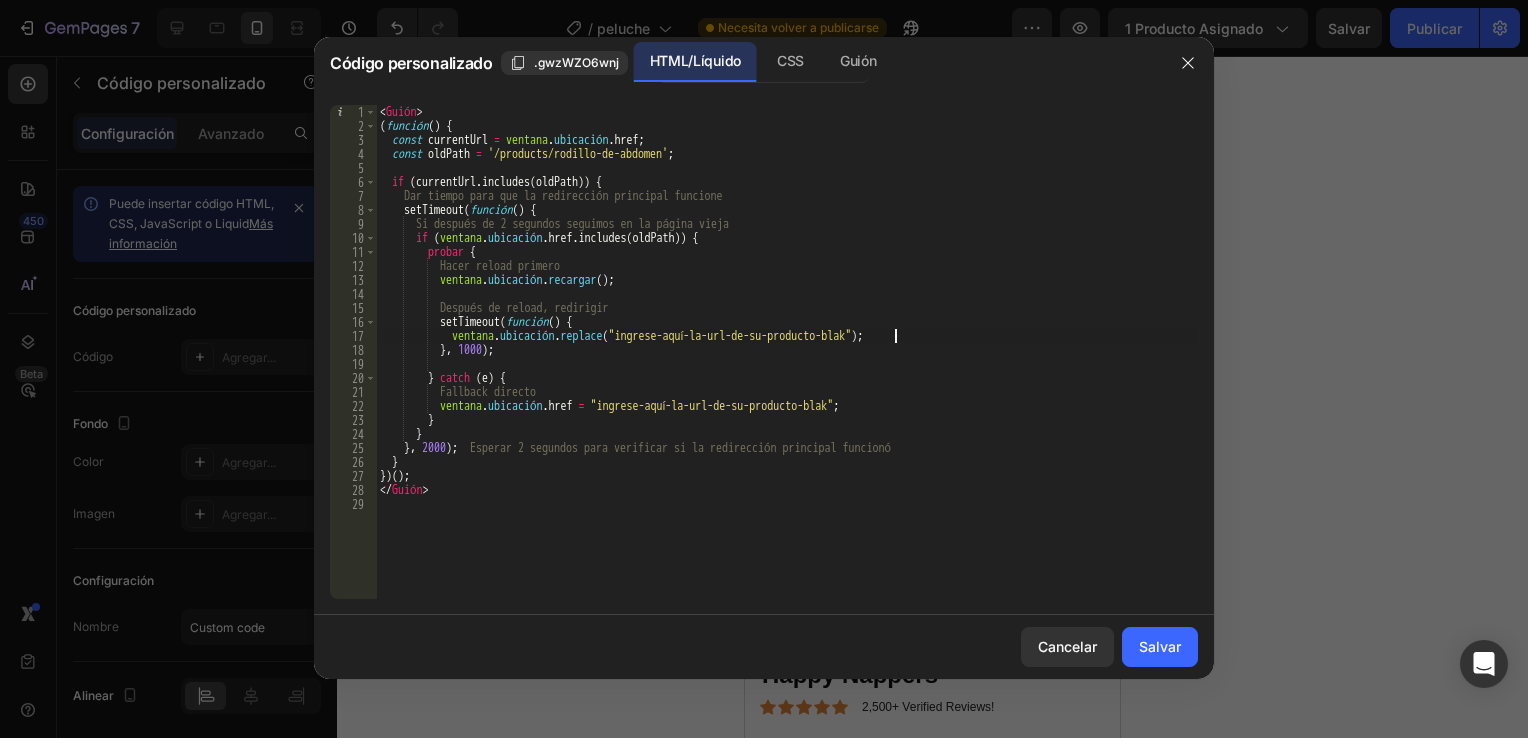 click on "<script> ( function ( )   {    const   currentUrl   =   window.location.href ;      const   oldPath   =   '/products/rodillo-de-abdomen' ;       if   ( currentUrl . includes ( oldPath ))   {      Give time for the main redirect to work      setTimeout ( function ( )   {         If after 2 seconds we are still on the old page         if   ( window.location.href . includes ( oldPath ))   {           try   {              Do reload first              window.location.reload ( ) ;                           After reload, redirect              setTimeout ( function ( )   {                window.location.replace("ingrese-aquí-la-url-de-su-producto-blak");              } ,   1000 ) ;                        }   catch   ( e )   {              Direct fallback              window.location.href   =   "ingrese-aquí-la-url-de-su-producto-blak";           }         }      } ,   2000 ) ;       } }) ( ) ; </script>" at bounding box center [787, 366] 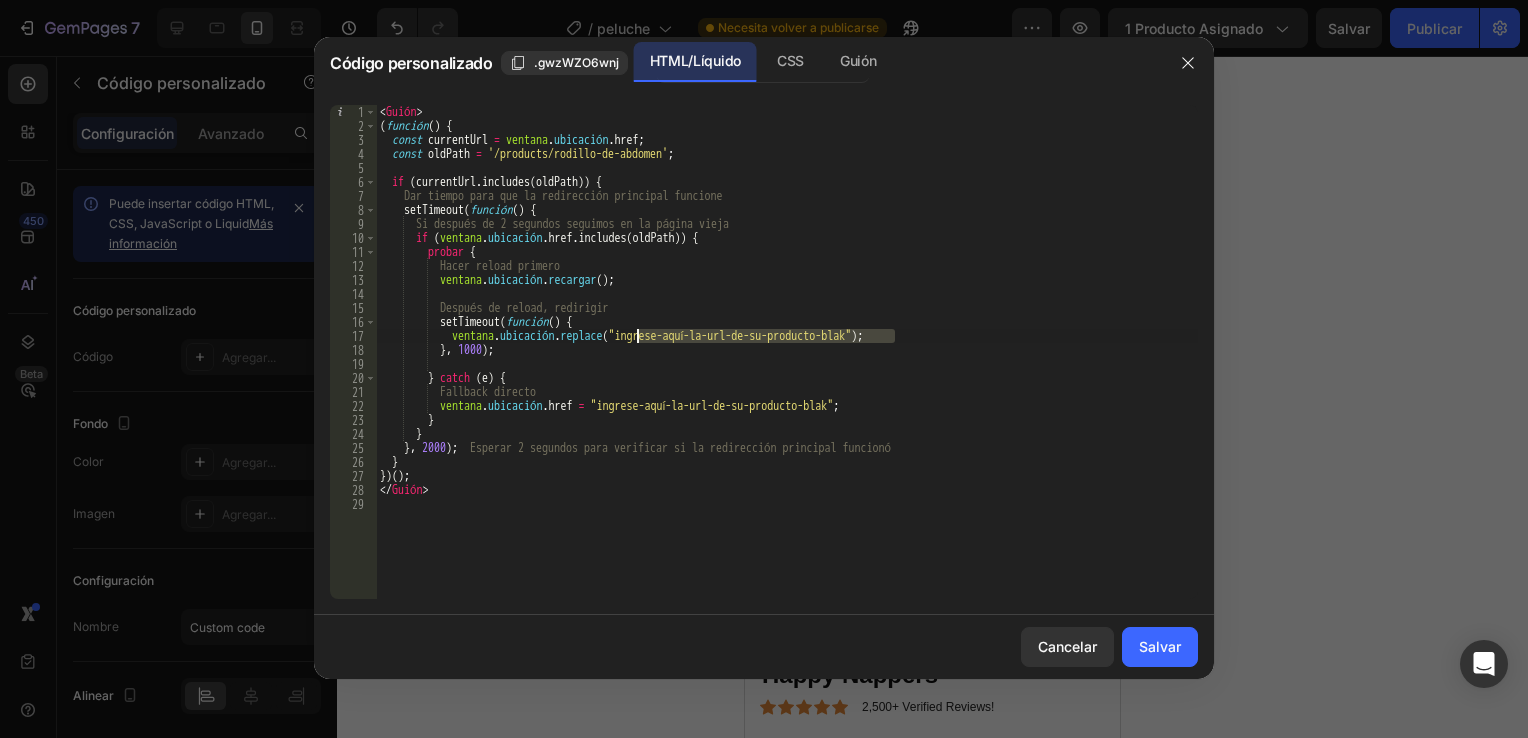 drag, startPoint x: 892, startPoint y: 334, endPoint x: 638, endPoint y: 332, distance: 254.00787 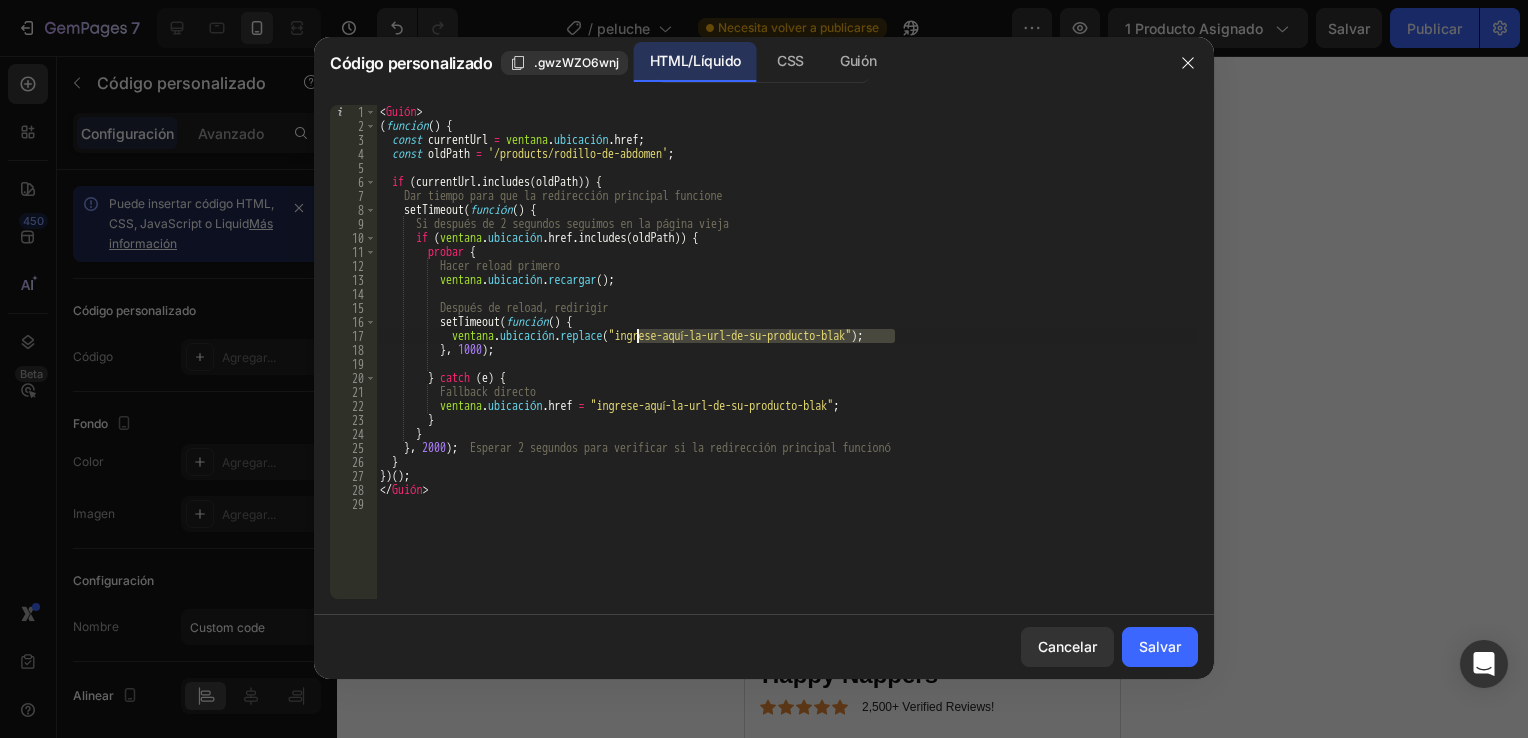 paste on "https://example.com/products/myo-inositol-y-d-chiro-inositol" 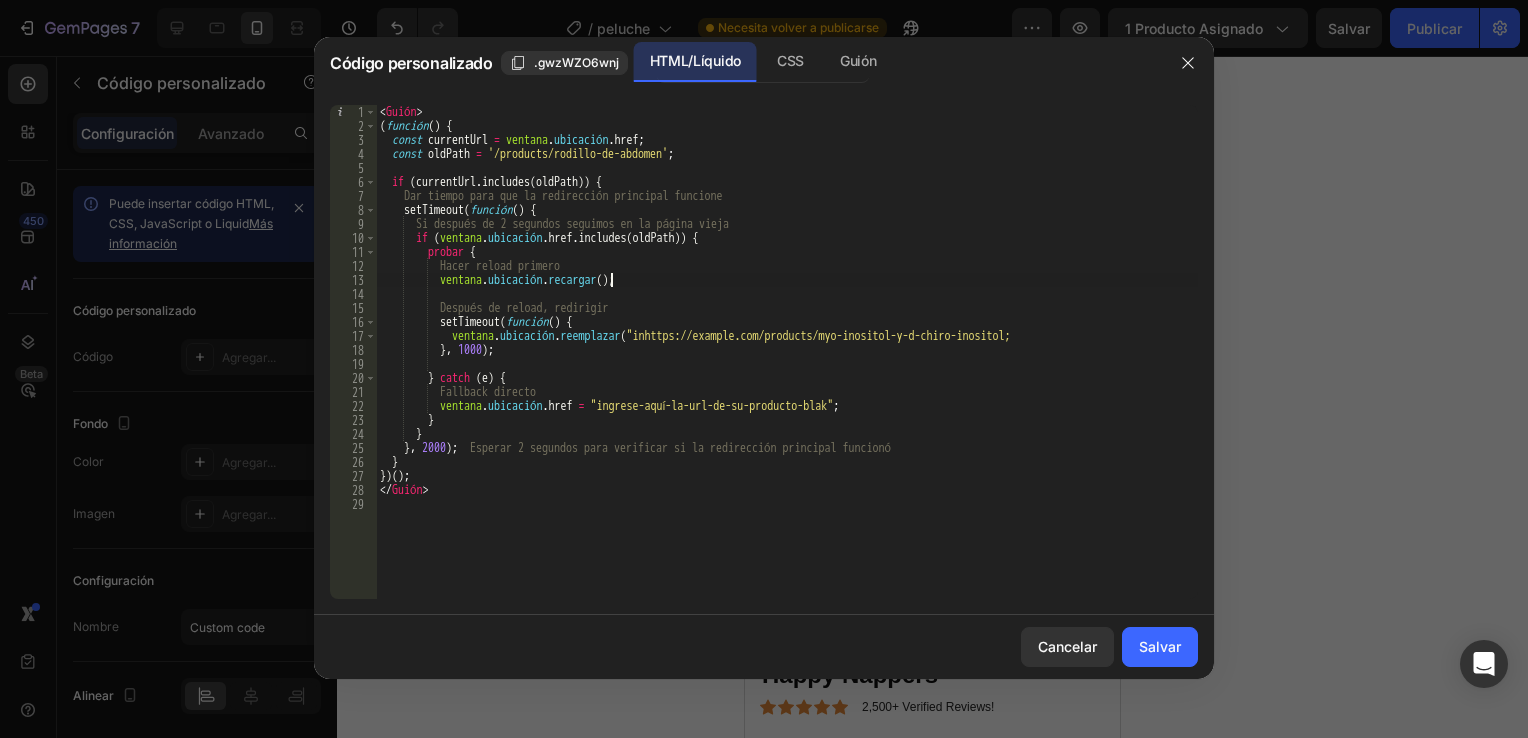 click on "<script> ( function ( )   {    const   currentUrl   =   window.location.href ;      const   oldPath   =   '/products/rodillo-de-abdomen' ;       if   ( currentUrl . includes ( oldPath ))   {      Give time for the main redirect to work      setTimeout ( function ( )   {         If after 2 seconds we are still on the old page         if   ( window.location.href . includes ( oldPath ))   {           try   {              Do reload first              window.location.reload ( ) ;                           After reload, redirect              setTimeout ( function ( )   {                window.location.replace("inhttps://example.com/products/myo-inositol-y-d-chiro-inositol;");              } ,   1000 ) ;                        }   catch   ( e )   {              Direct fallback              window.location.href   =   "inhttps://example.com/products/myo-inositol-y-d-chiro-inositol";           }         }      } ,   2000 ) ;       } }) ( ) ; </script>" at bounding box center (787, 366) 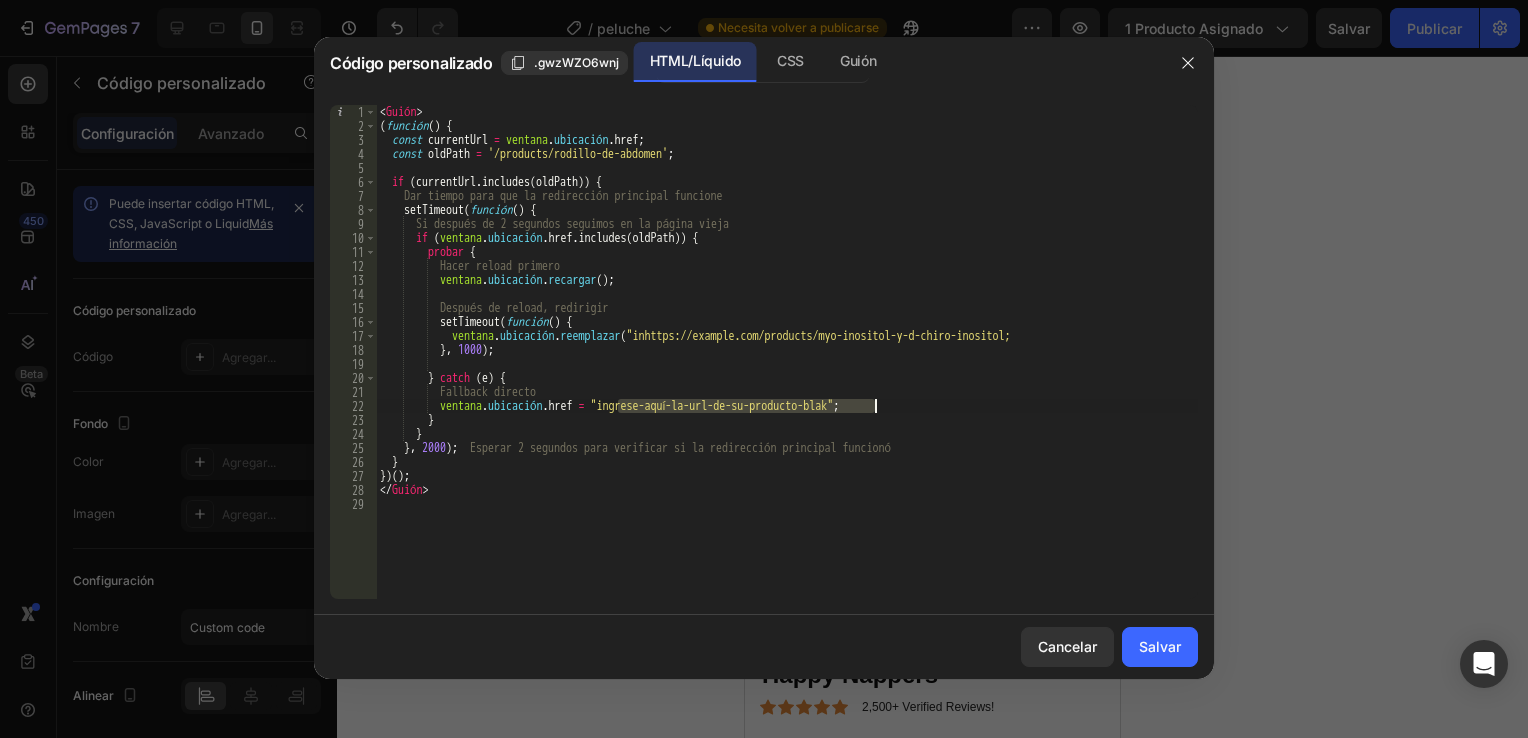 drag, startPoint x: 618, startPoint y: 406, endPoint x: 770, endPoint y: 395, distance: 152.3975 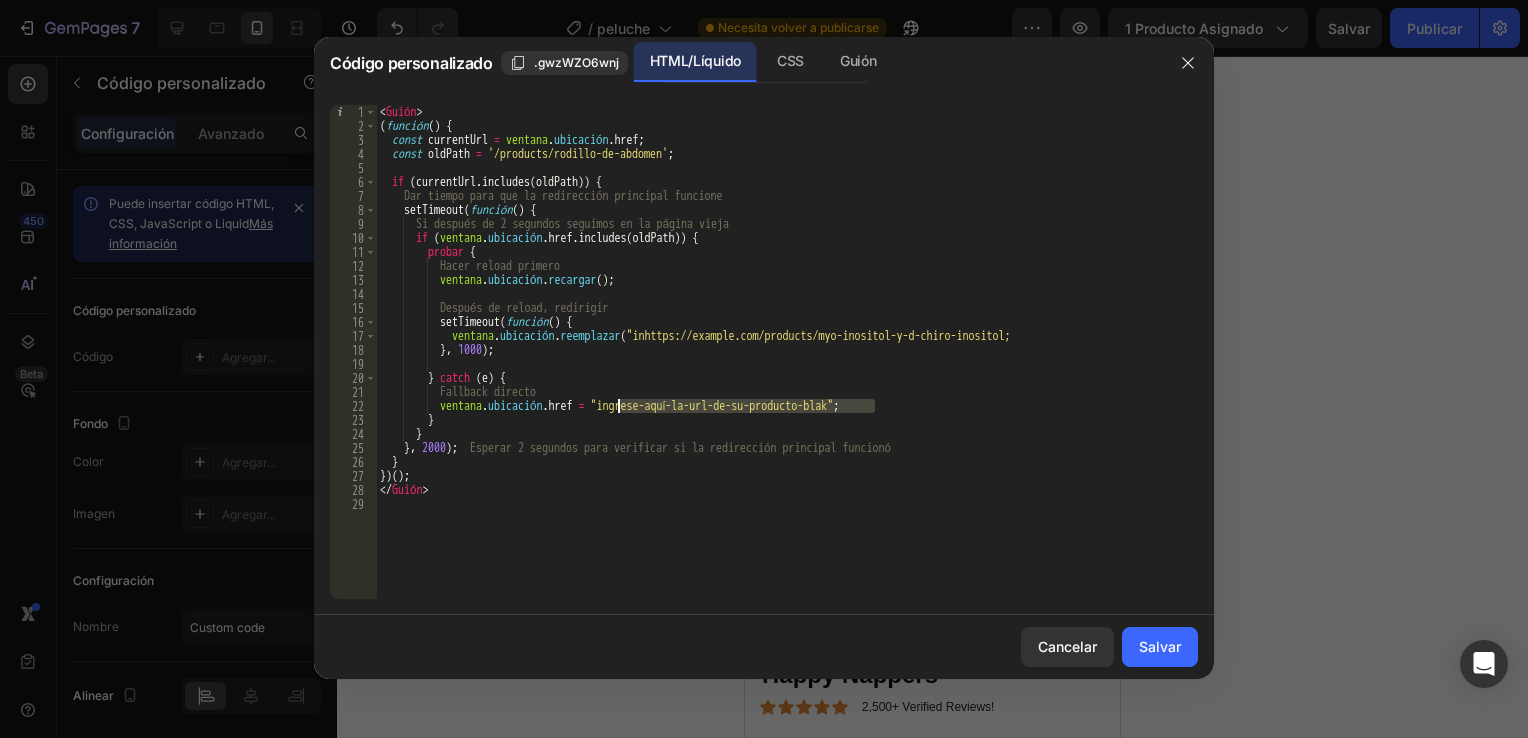 drag, startPoint x: 874, startPoint y: 406, endPoint x: 620, endPoint y: 407, distance: 254.00197 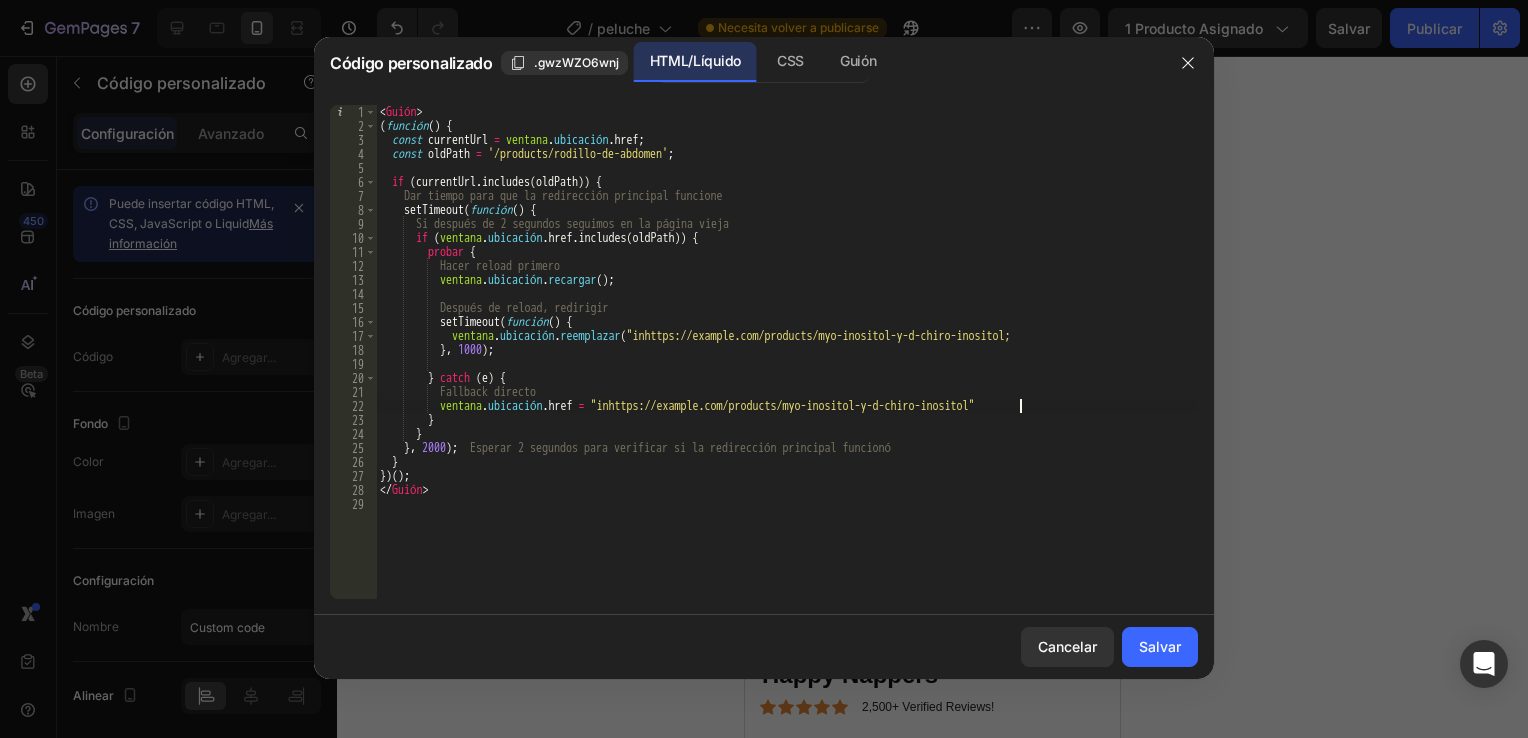 click on "<script> ( function ( )   {    const   currentUrl   =   window.location.href ;      const   oldPath   =   '/products/rodillo-de-abdomen' ;       if   ( currentUrl . includes ( oldPath ))   {      Give time for the main redirect to work      setTimeout ( function ( )   {         If after 2 seconds we are still on the old page         if   ( window.location.href . includes ( oldPath ))   {           try   {              Do reload first              window.location.reload ( ) ;                           After reload, redirect              setTimeout ( function ( )   {                window.location.replace("inhttps://example.com/products/myo-inositol-y-d-chiro-inositol;");              } ,   1000 ) ;                        }   catch   ( e )   {              Direct fallback              window.location.href   =   "inhttps://example.com/products/myo-inositol-y-d-chiro-inositol";           }         }      } ,   2000 ) ;       } }) ( ) ;" at bounding box center (787, 366) 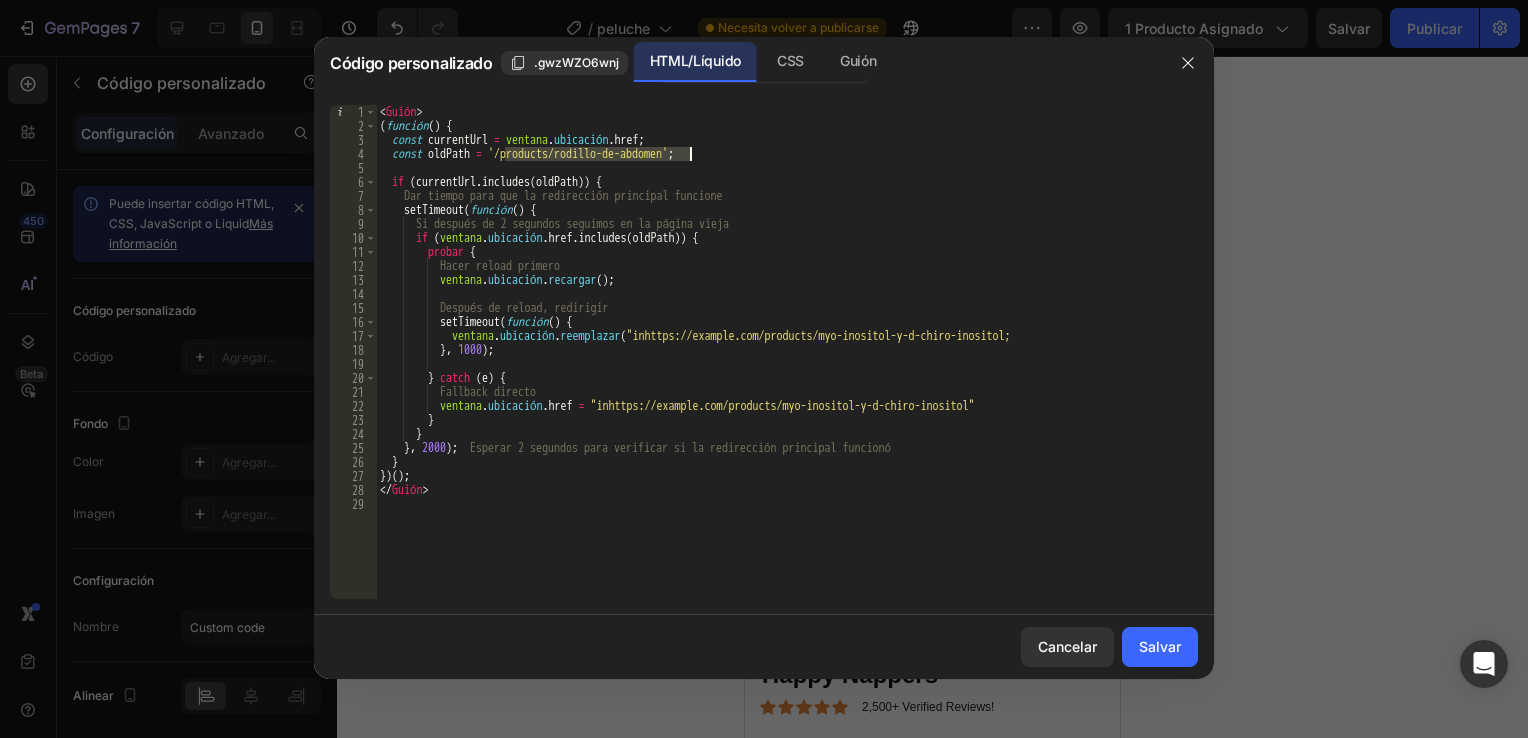 drag, startPoint x: 506, startPoint y: 154, endPoint x: 600, endPoint y: 203, distance: 106.004715 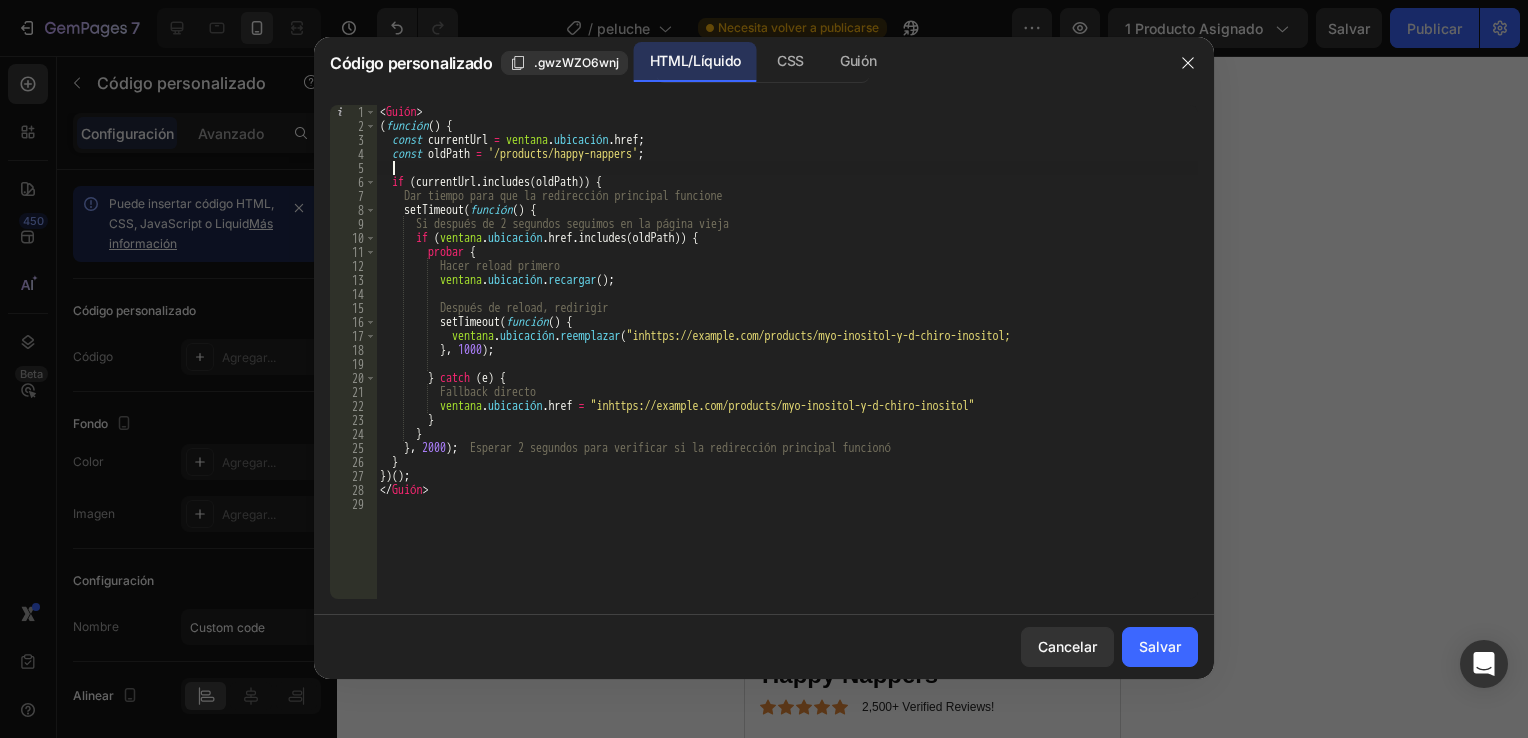 drag, startPoint x: 862, startPoint y: 163, endPoint x: 863, endPoint y: 150, distance: 13.038404 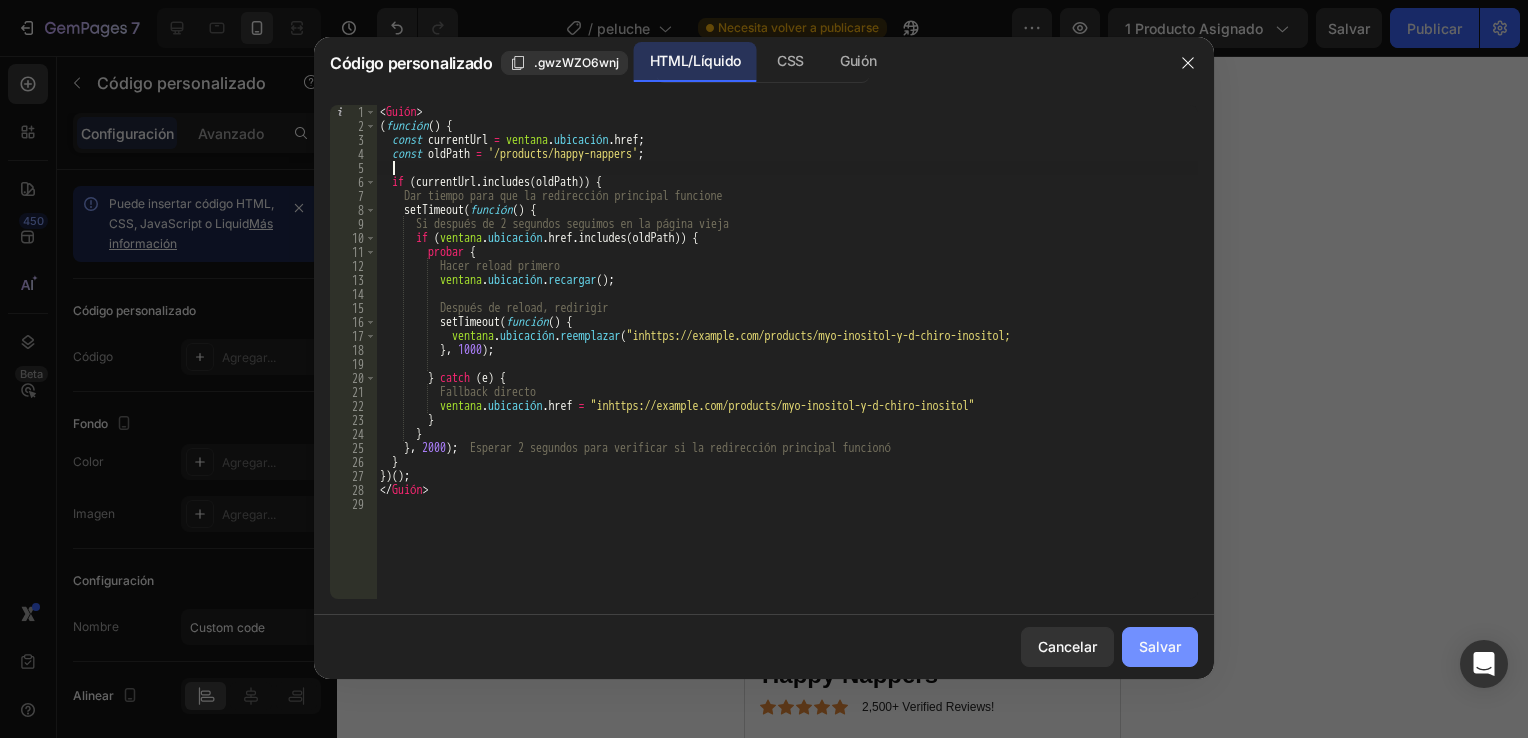 click on "Salvar" 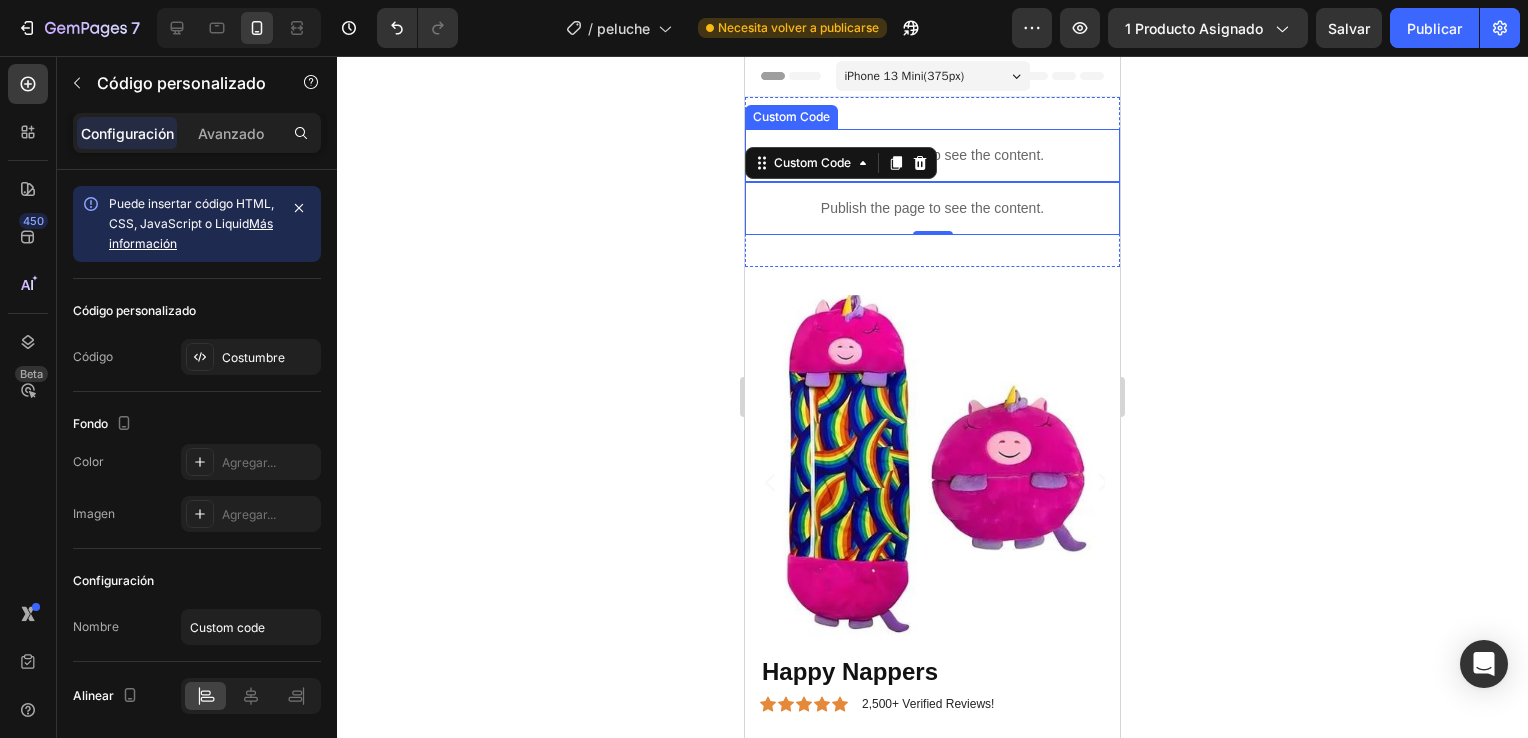 click on "Publish the page to see the content." at bounding box center (932, 155) 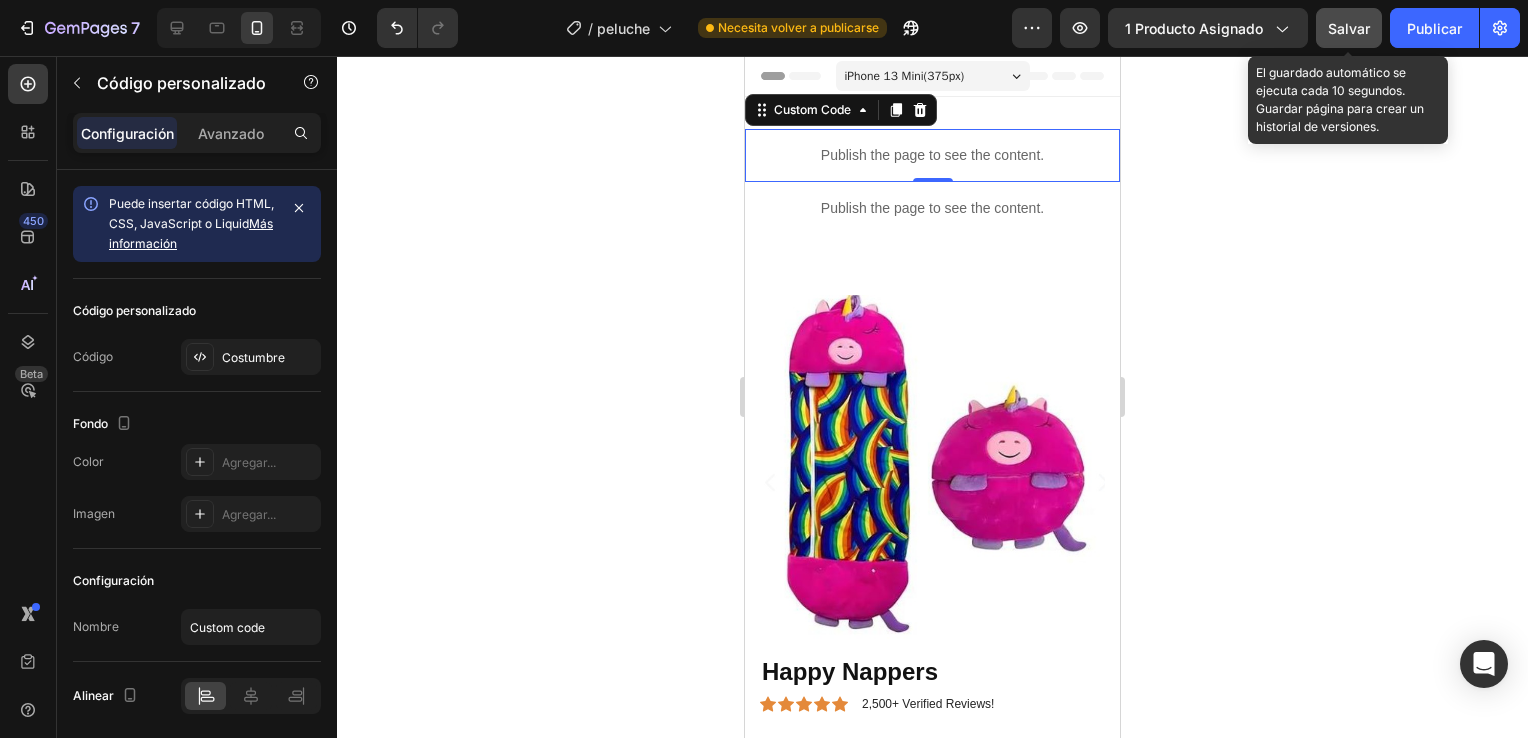 click on "Salvar" at bounding box center [1349, 28] 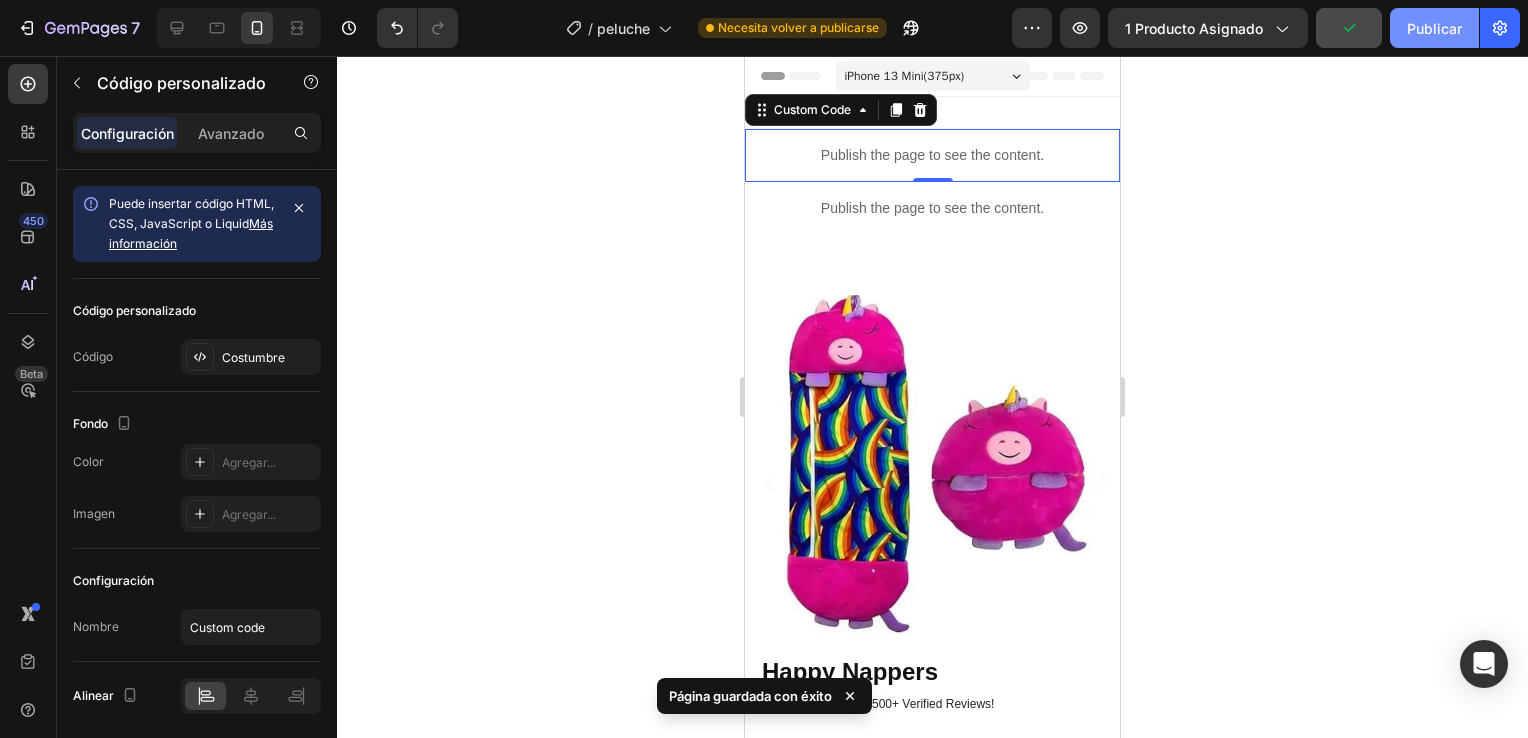 click on "Publicar" 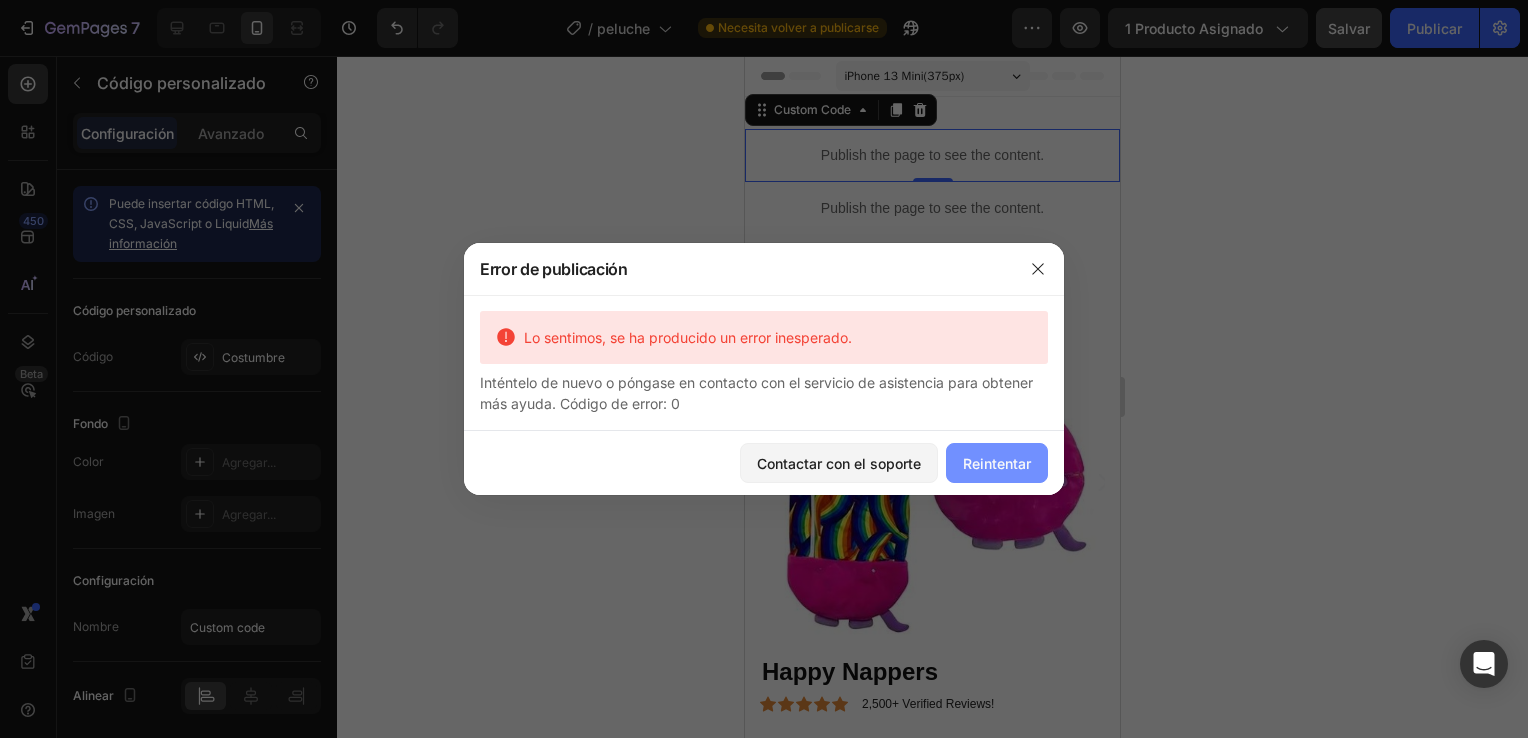 click on "Reintentar" 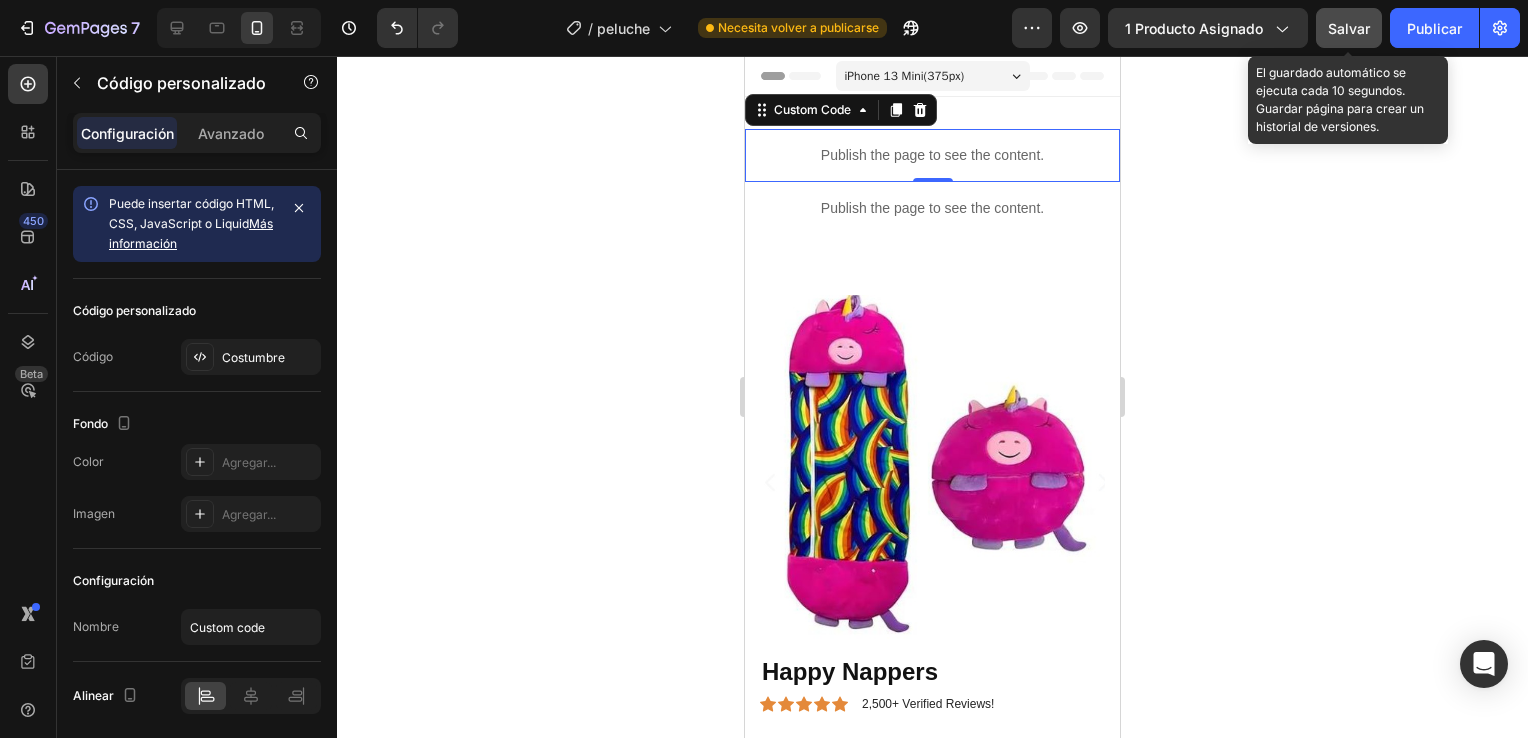 click on "Salvar" 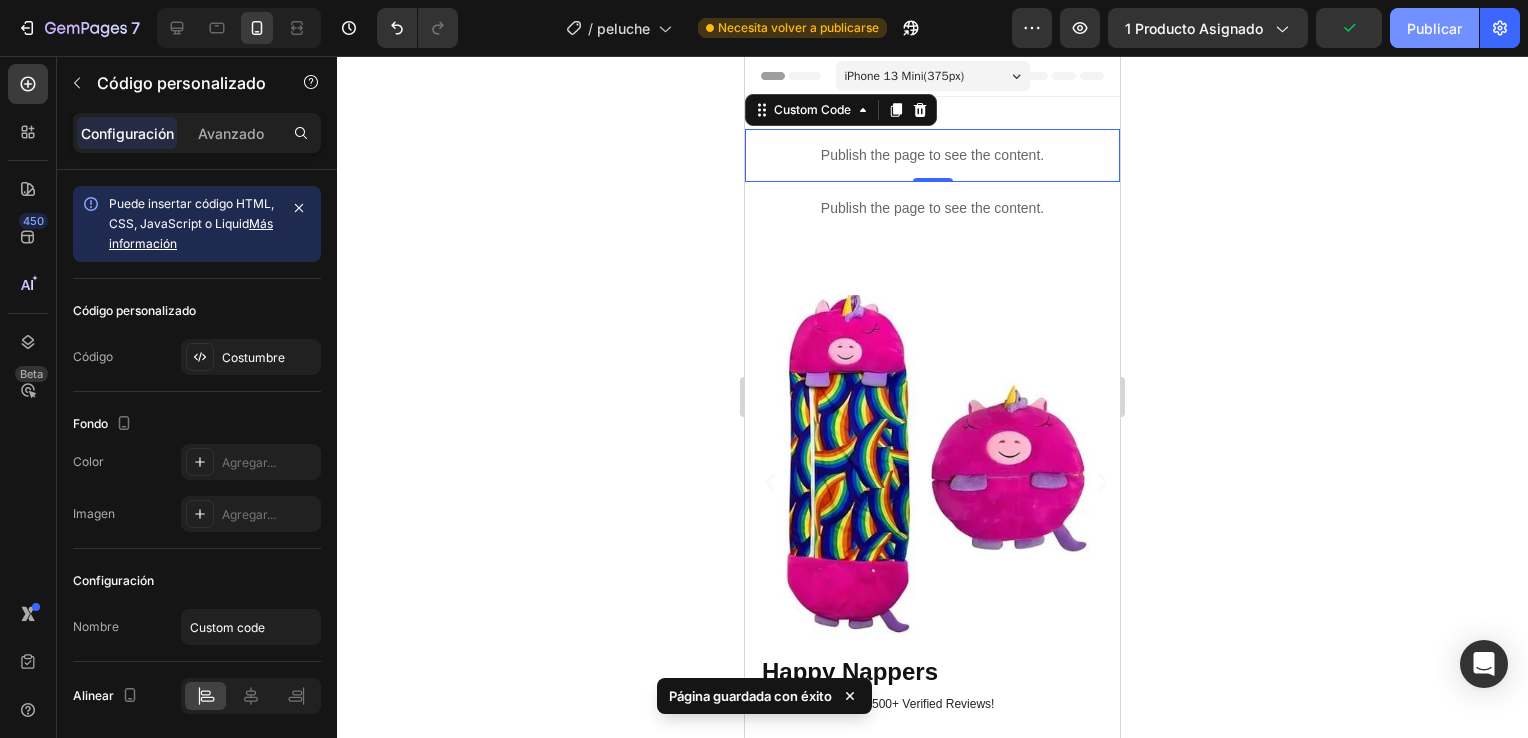 click on "Publicar" 